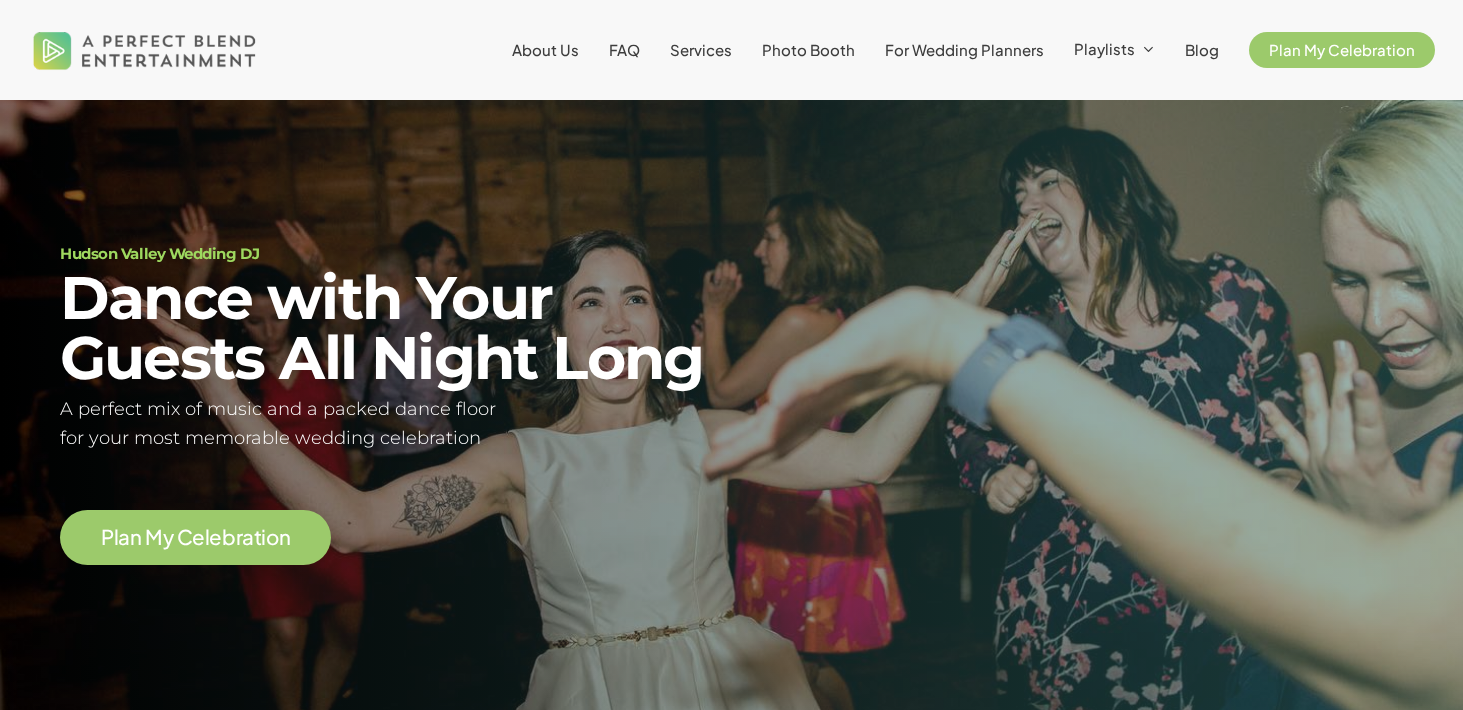 scroll, scrollTop: 0, scrollLeft: 0, axis: both 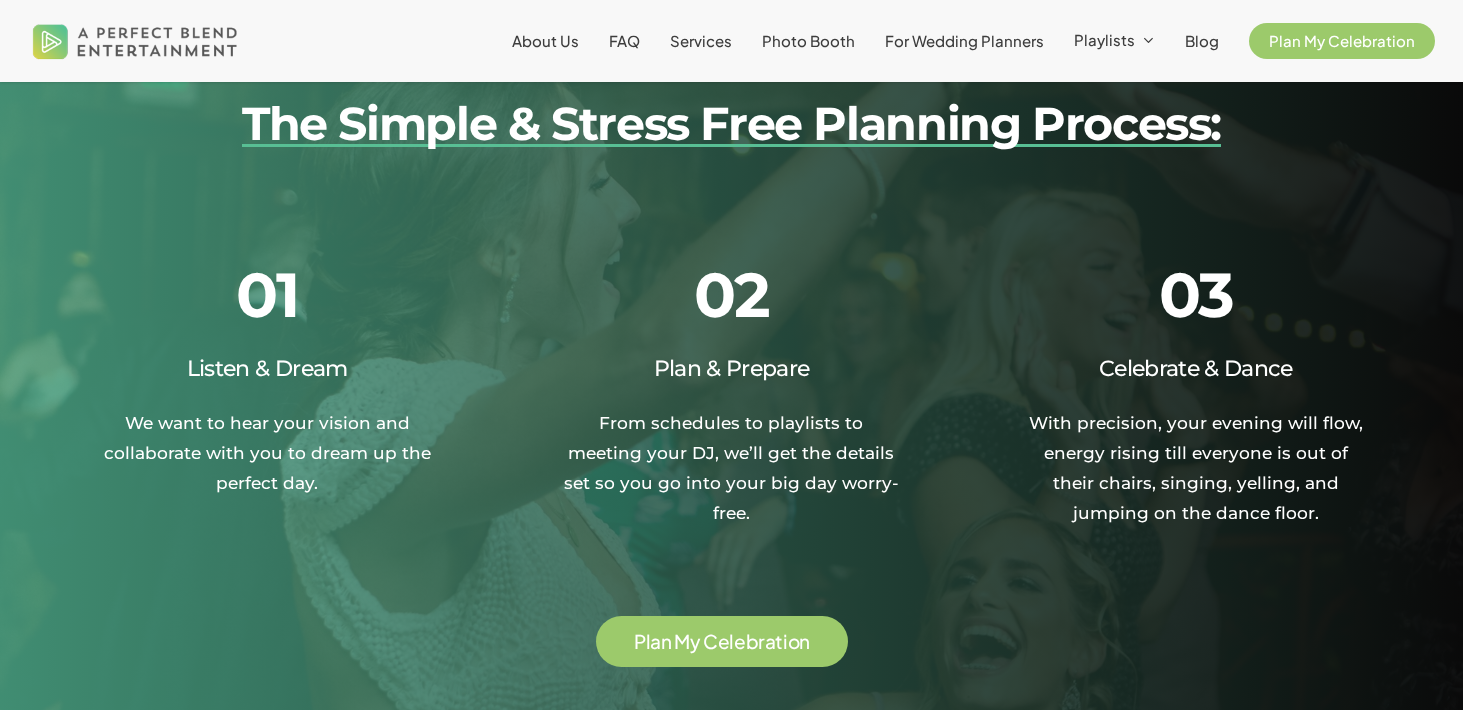 click on "P l a n   M y   C e l e b r a t i o n" at bounding box center [722, 641] 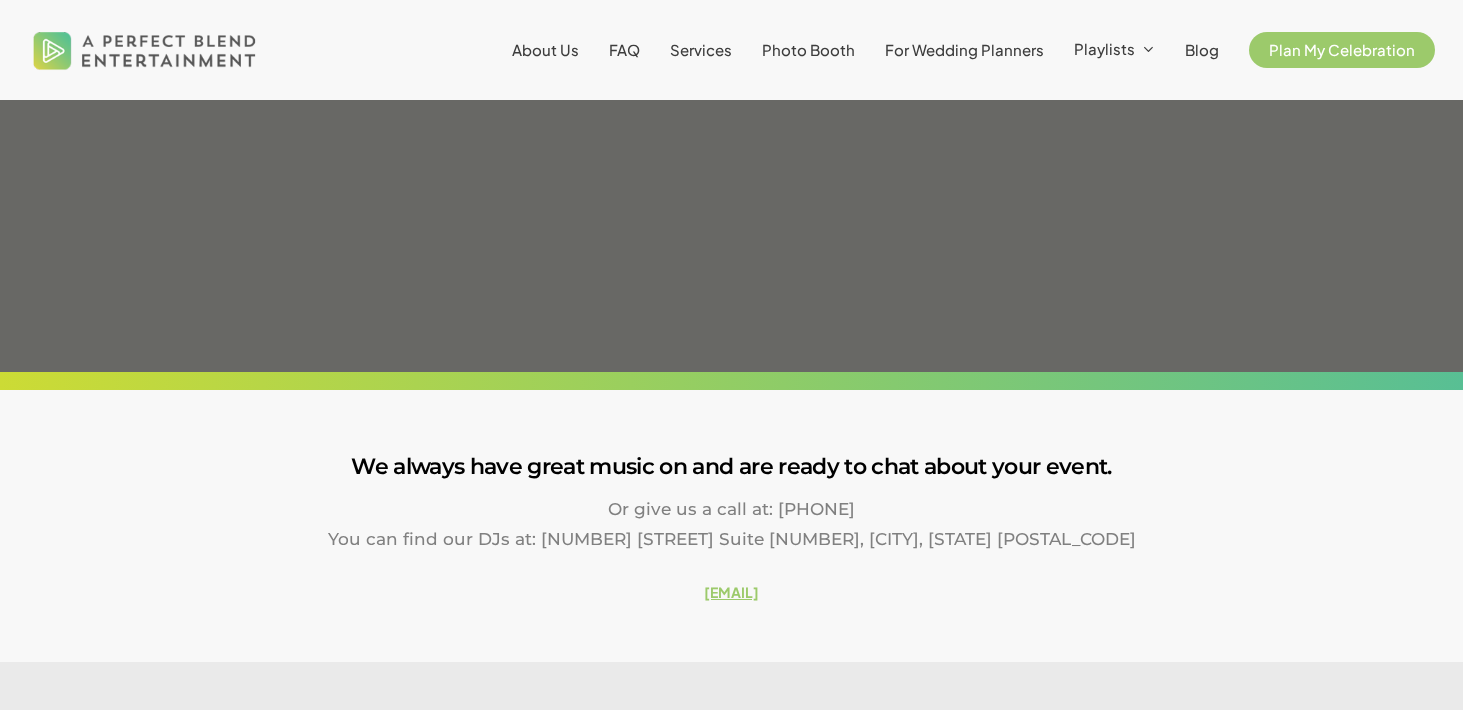 scroll, scrollTop: 0, scrollLeft: 0, axis: both 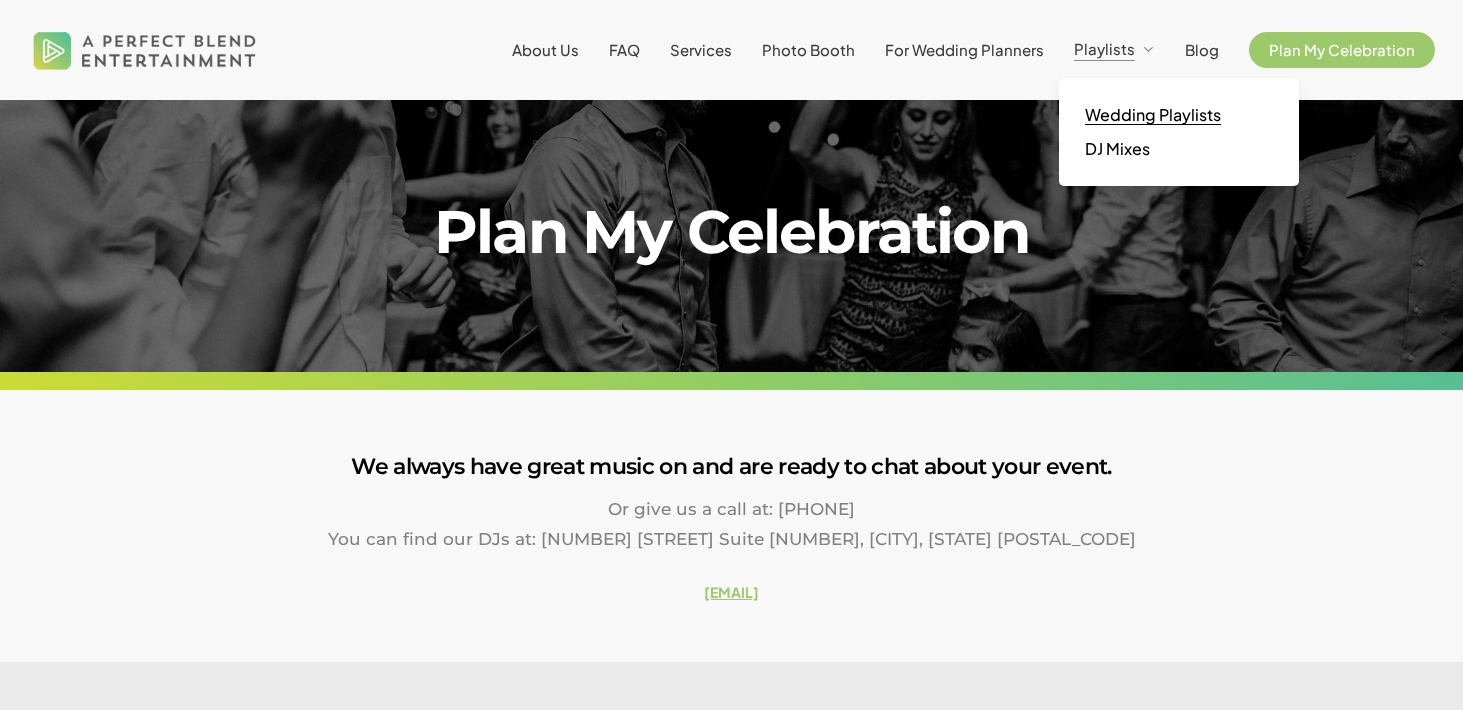 click on "Wedding Playlists" at bounding box center (1153, 114) 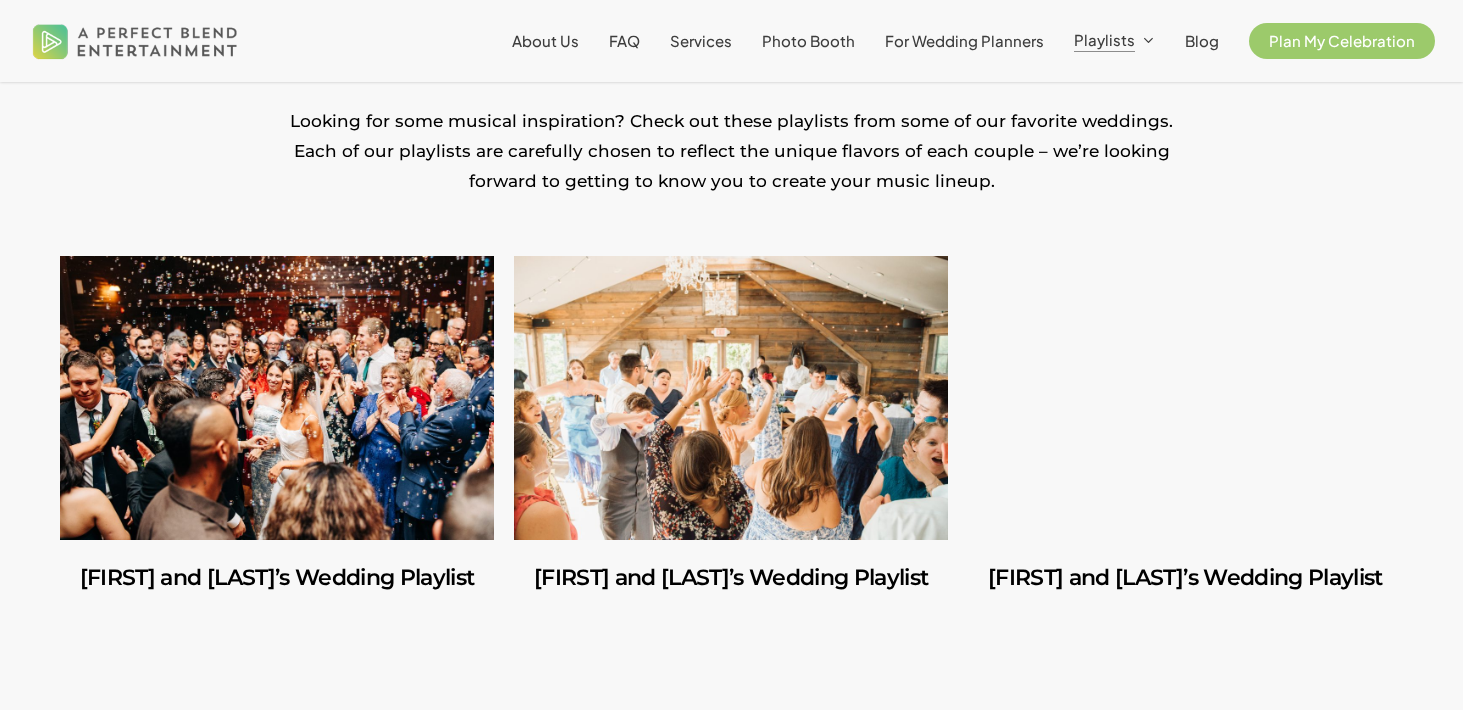 scroll, scrollTop: 433, scrollLeft: 0, axis: vertical 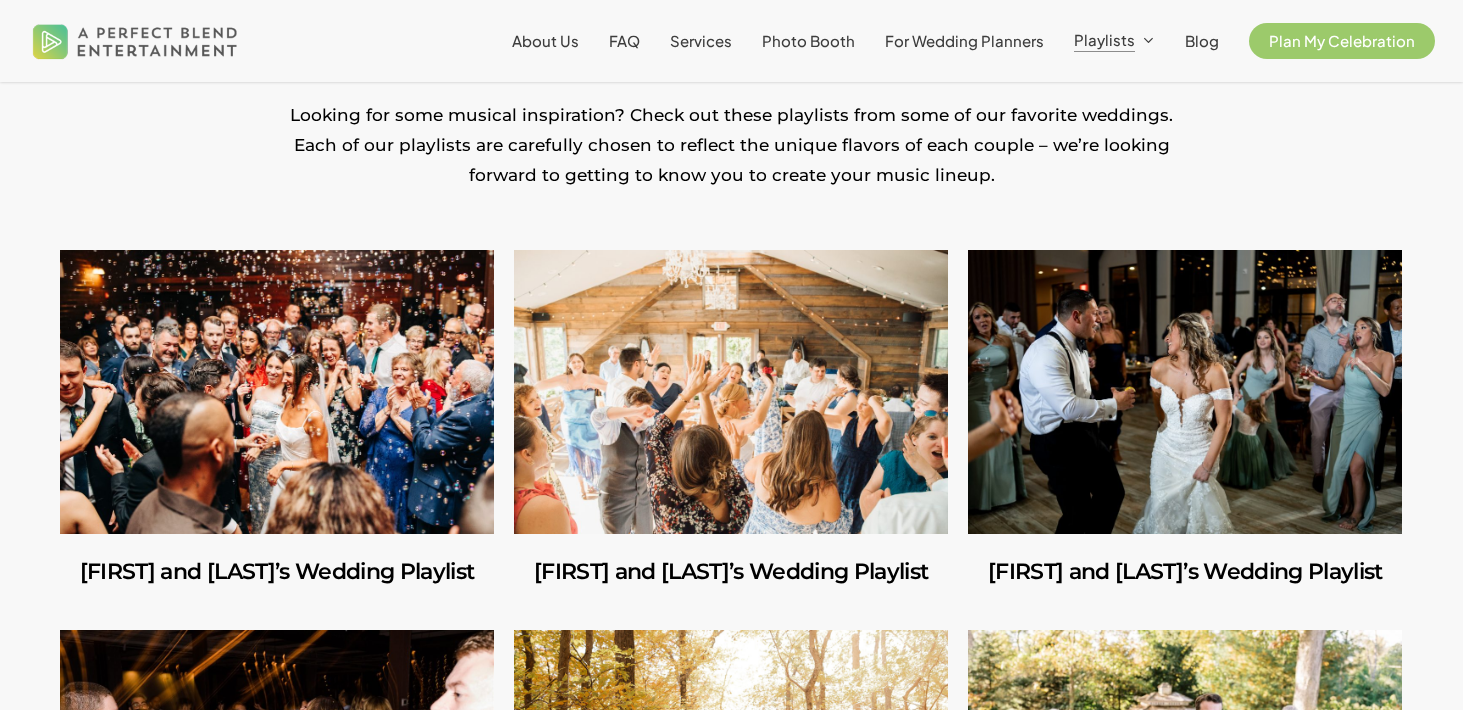 click at bounding box center [277, 392] 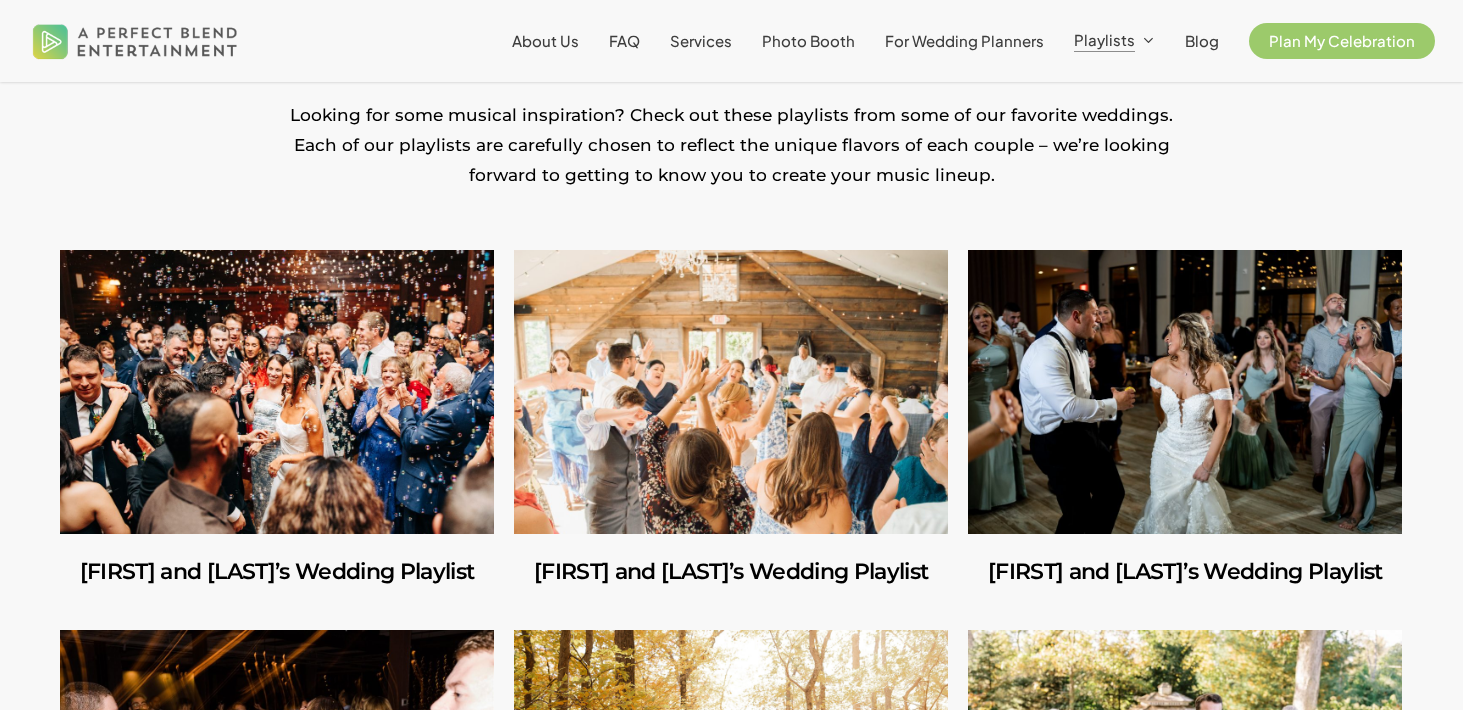 click at bounding box center [731, 392] 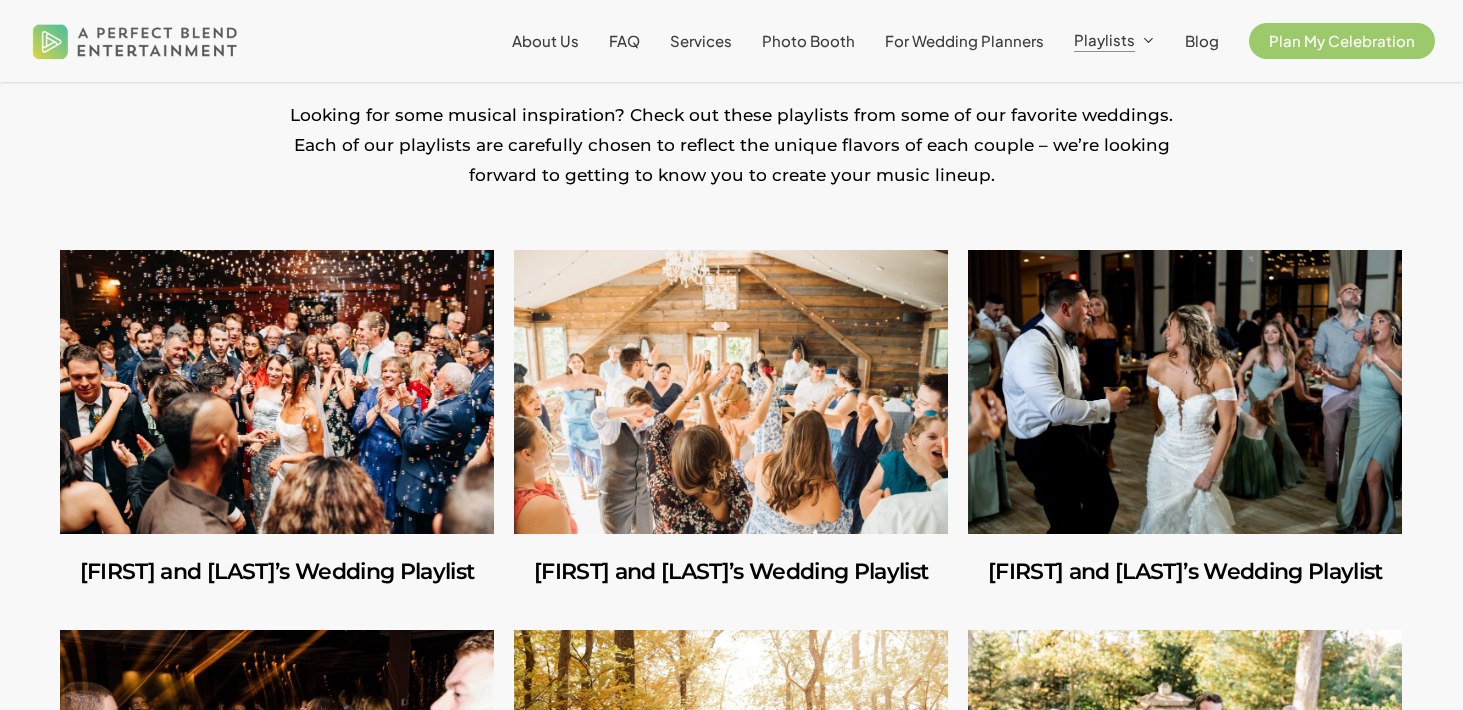 click at bounding box center (1185, 392) 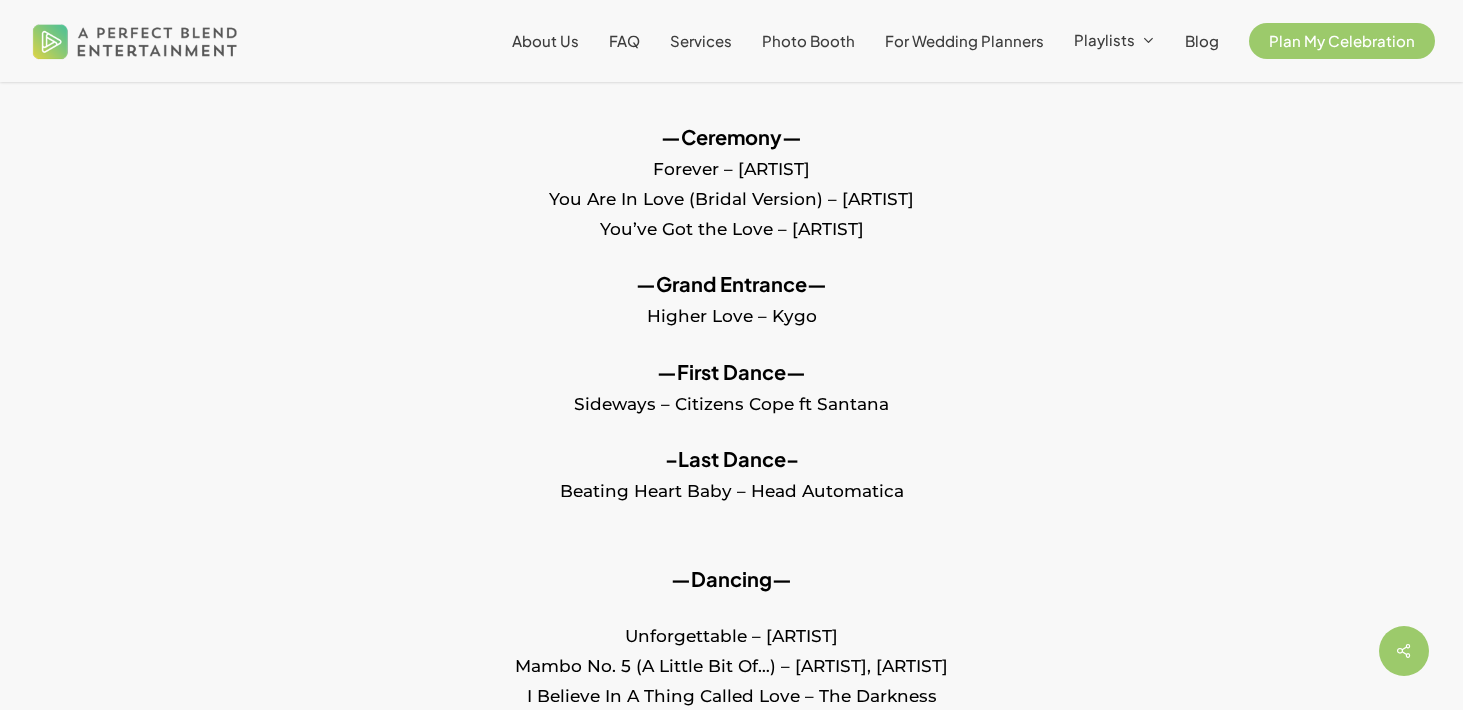 scroll, scrollTop: 848, scrollLeft: 0, axis: vertical 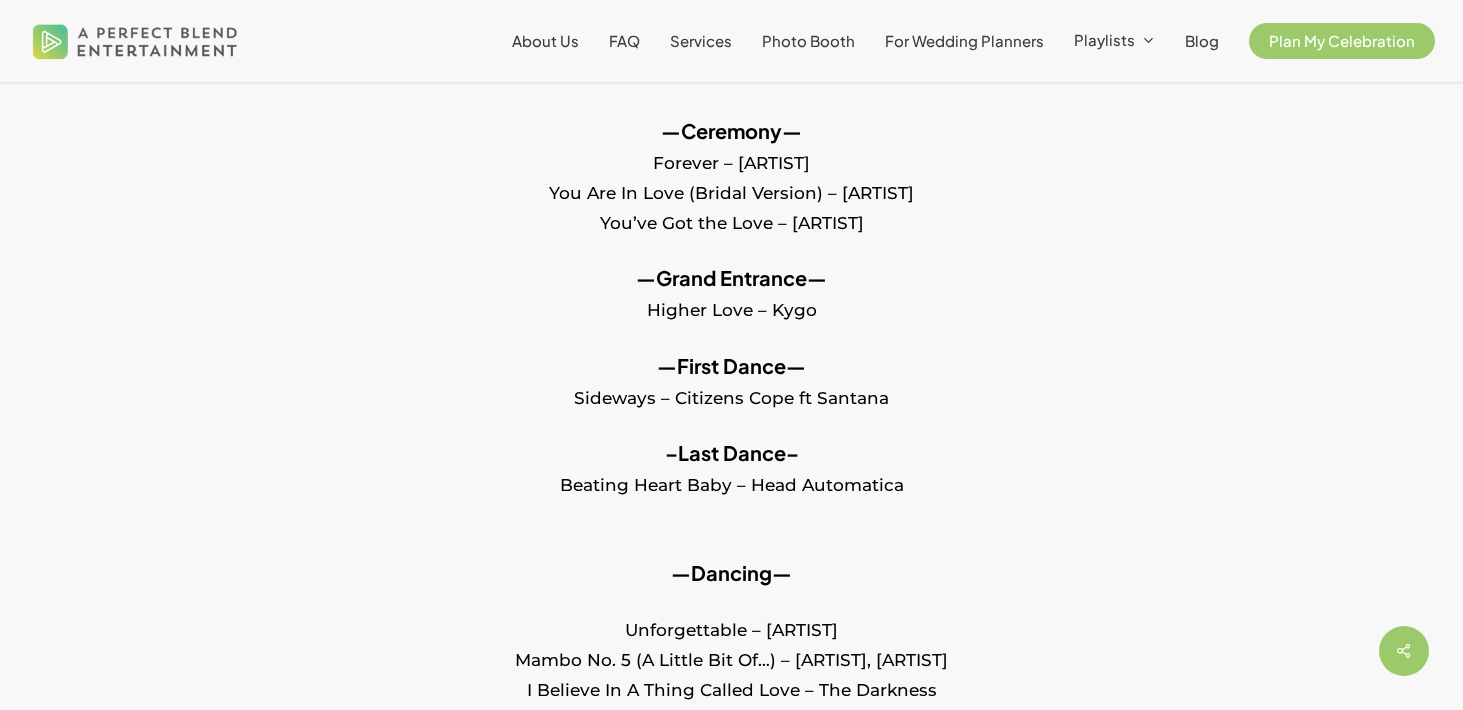 drag, startPoint x: 549, startPoint y: 194, endPoint x: 918, endPoint y: 223, distance: 370.13782 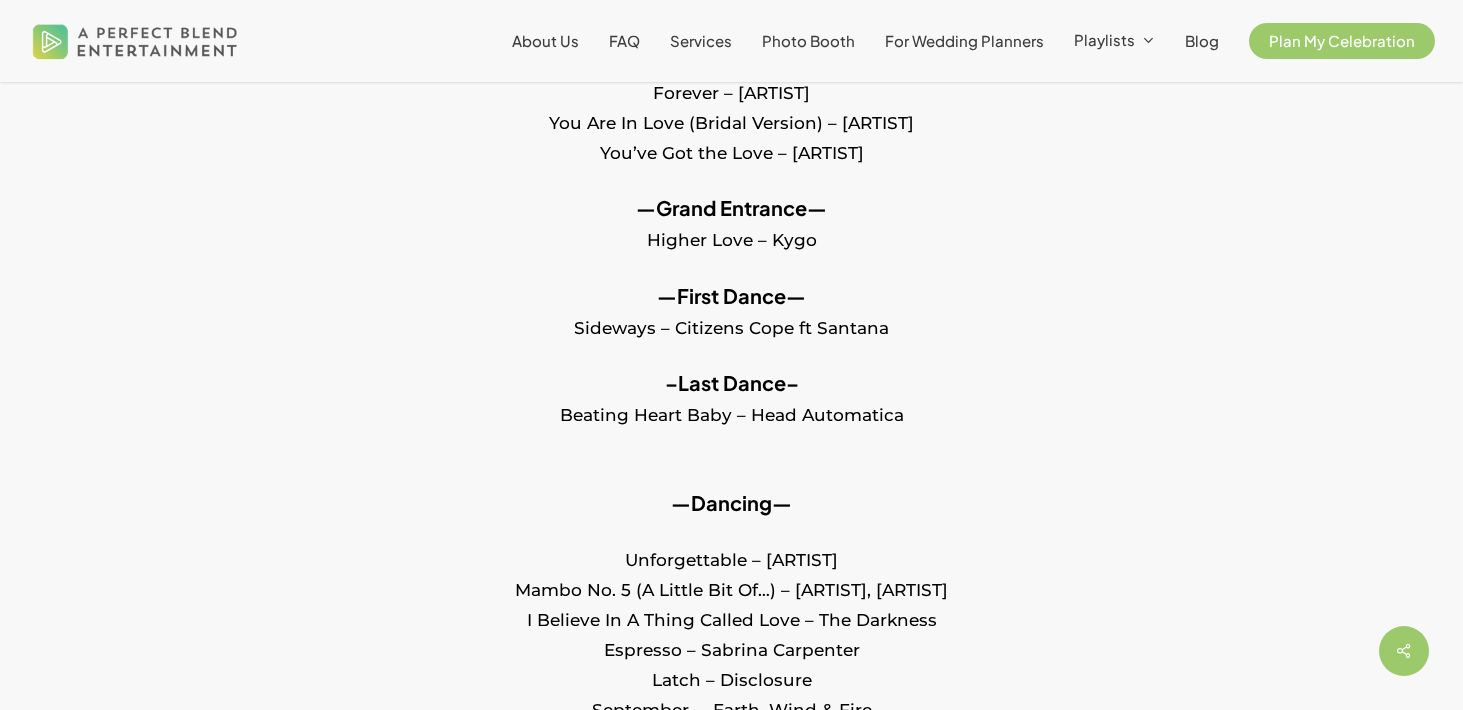 scroll, scrollTop: 970, scrollLeft: 0, axis: vertical 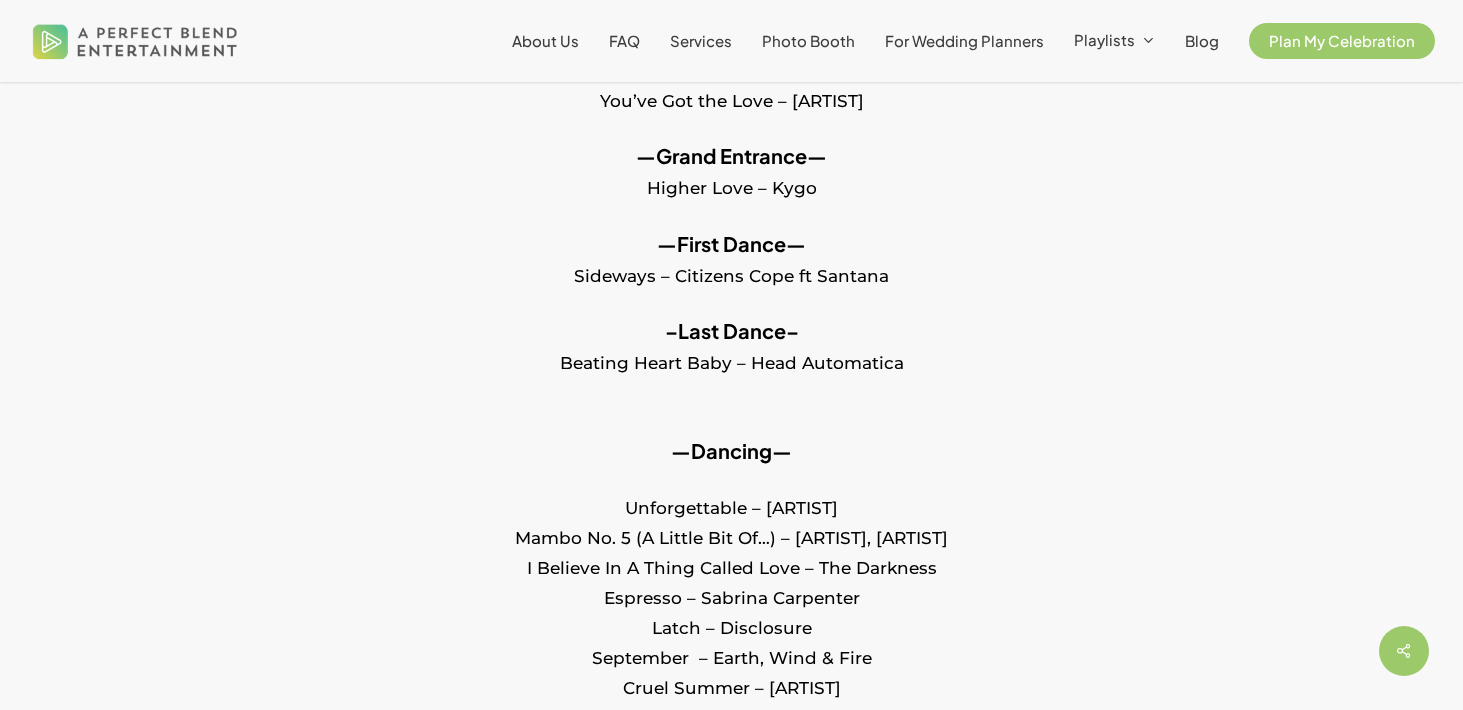 drag, startPoint x: 825, startPoint y: 187, endPoint x: 631, endPoint y: 187, distance: 194 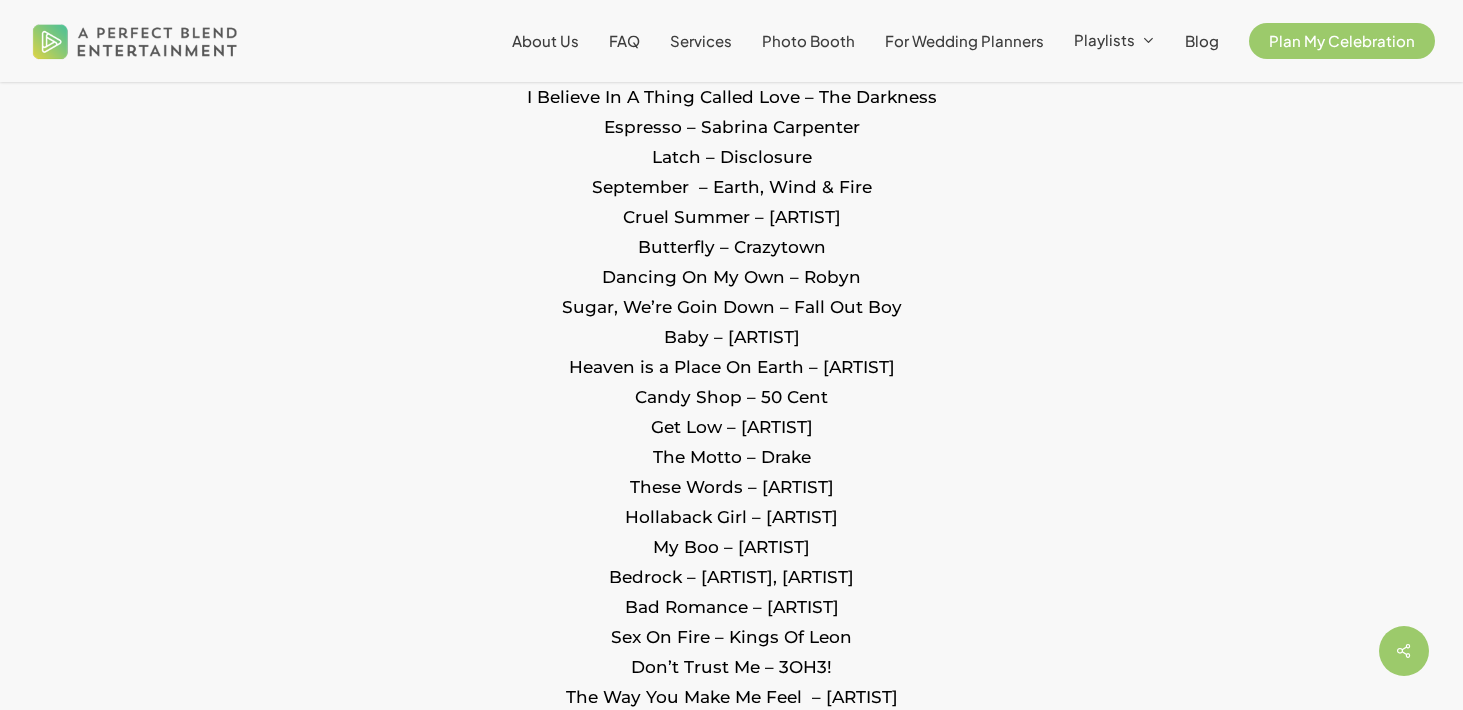 scroll, scrollTop: 1442, scrollLeft: 0, axis: vertical 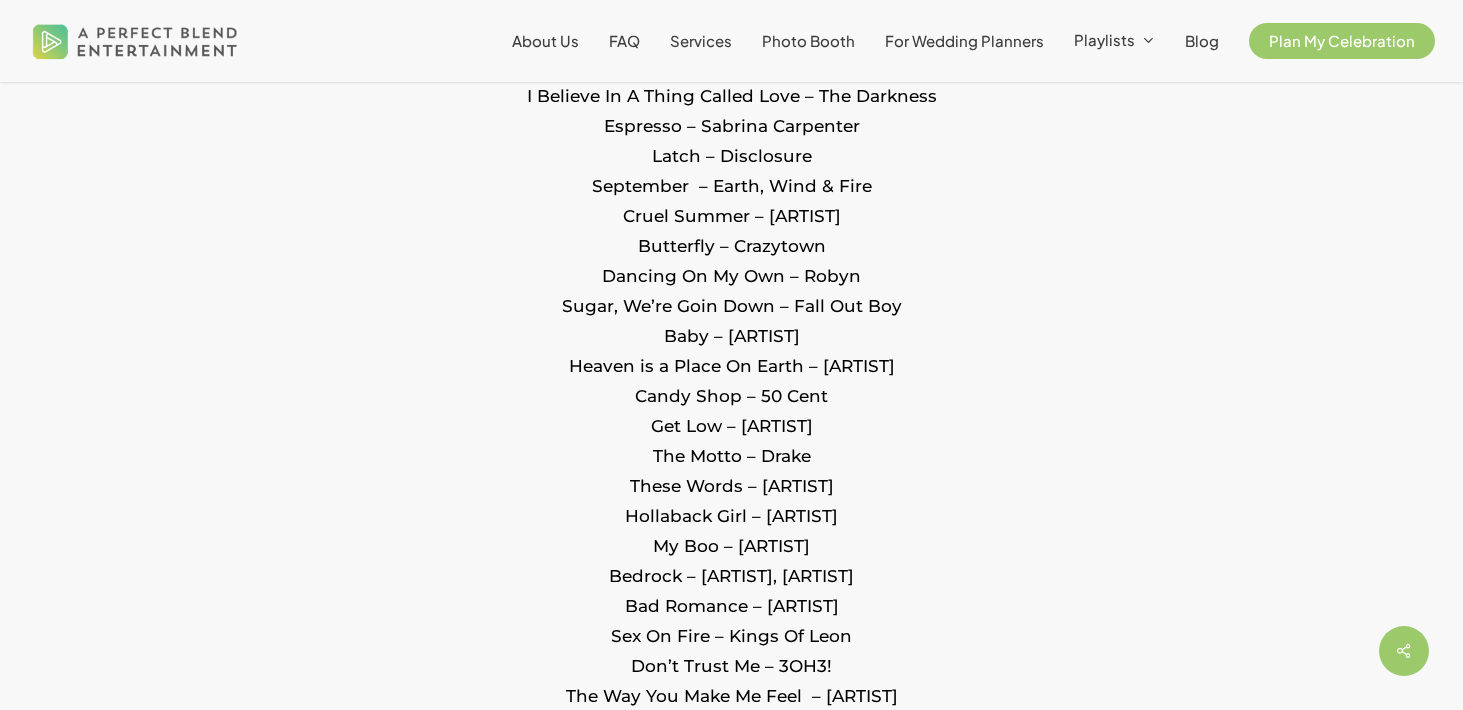 drag, startPoint x: 875, startPoint y: 279, endPoint x: 591, endPoint y: 281, distance: 284.00705 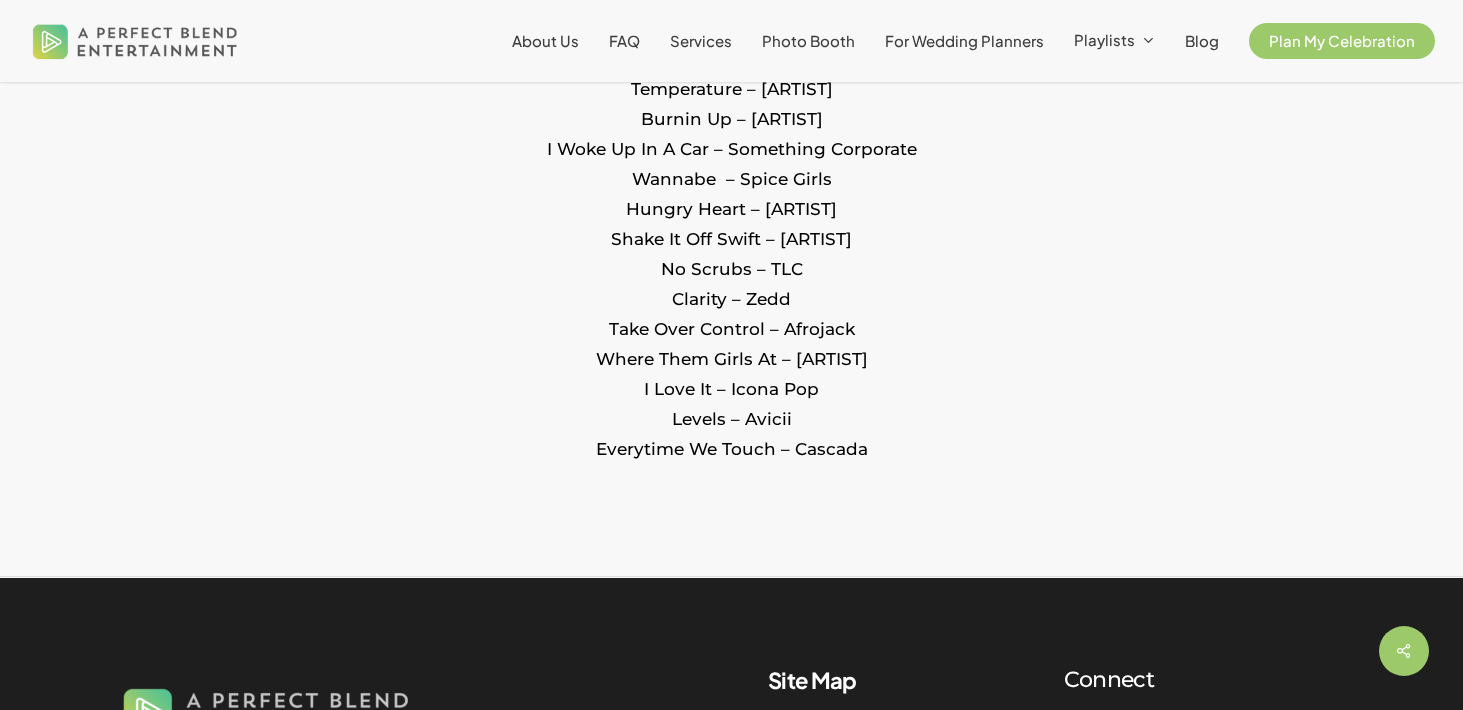 scroll, scrollTop: 2683, scrollLeft: 0, axis: vertical 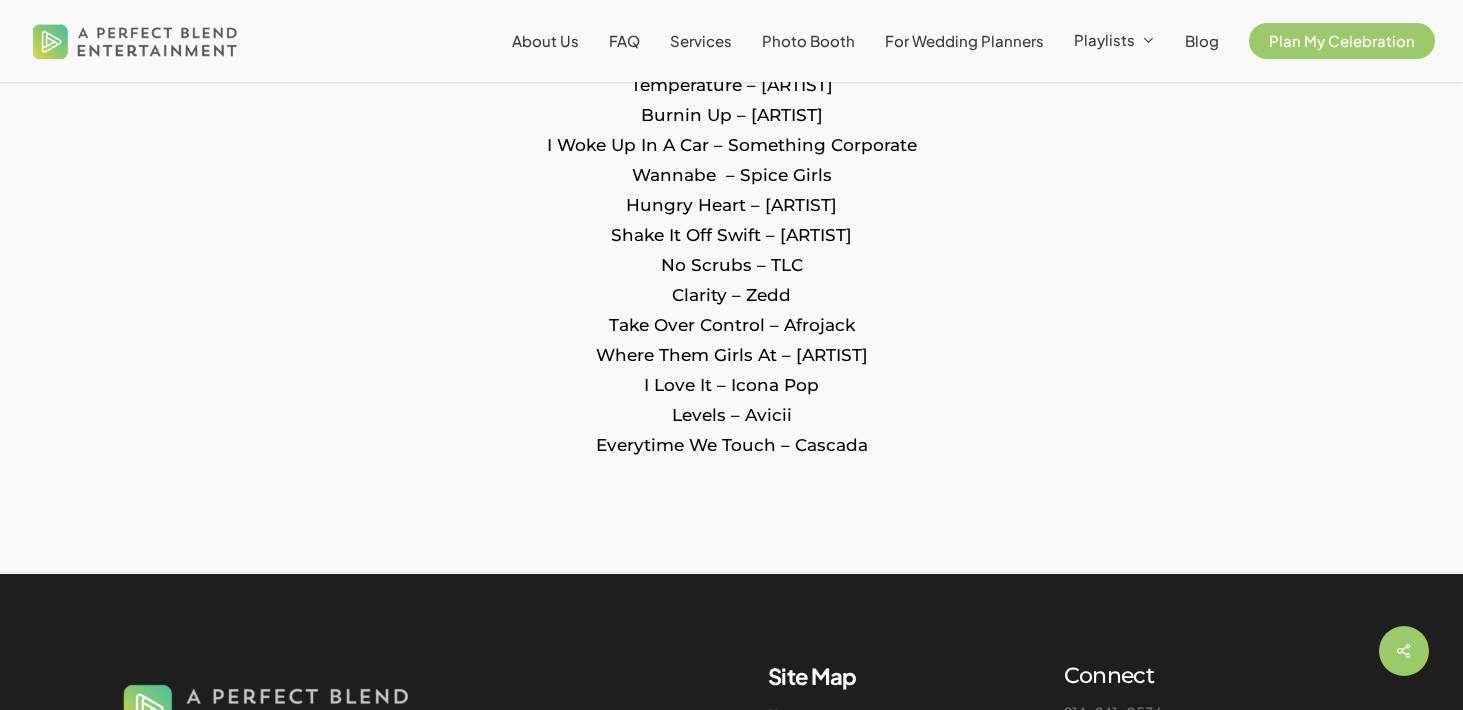 drag, startPoint x: 891, startPoint y: 445, endPoint x: 600, endPoint y: 447, distance: 291.00687 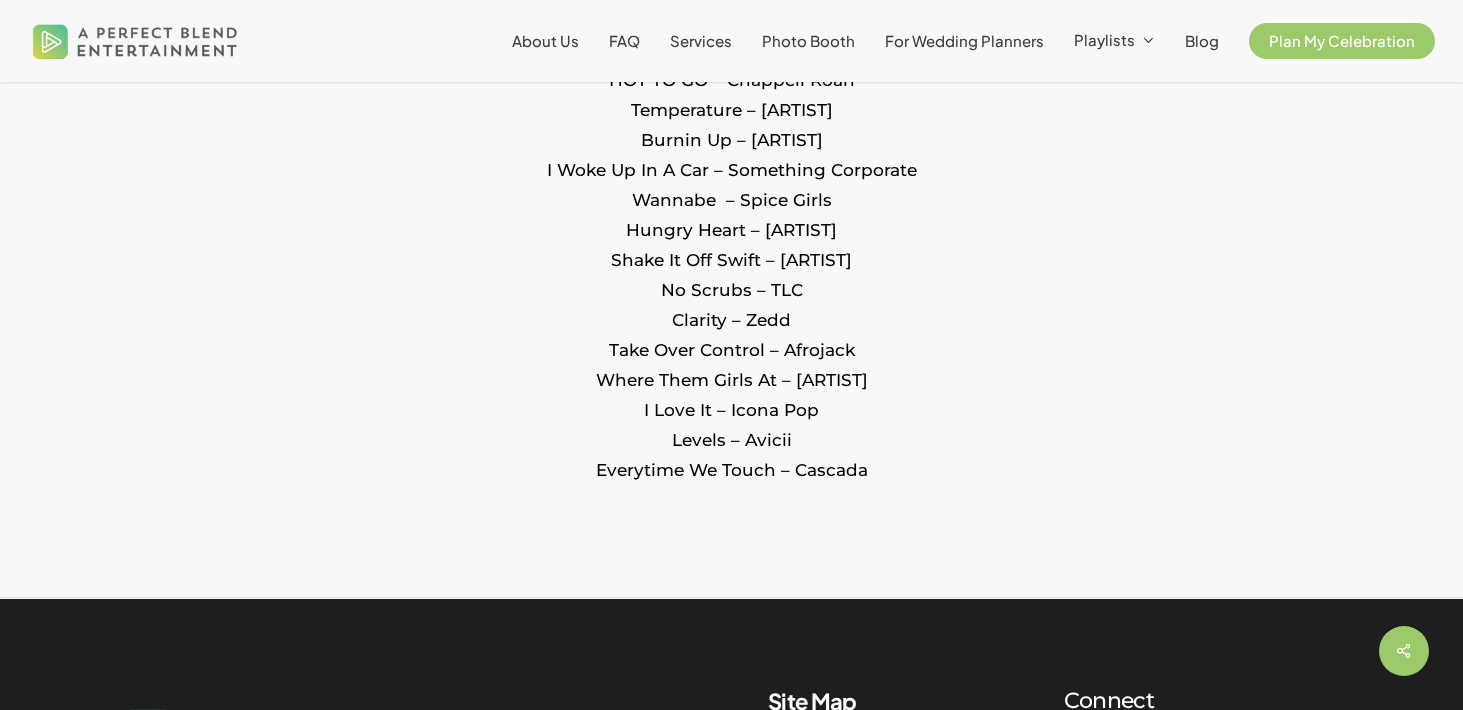 drag, startPoint x: 819, startPoint y: 416, endPoint x: 654, endPoint y: 416, distance: 165 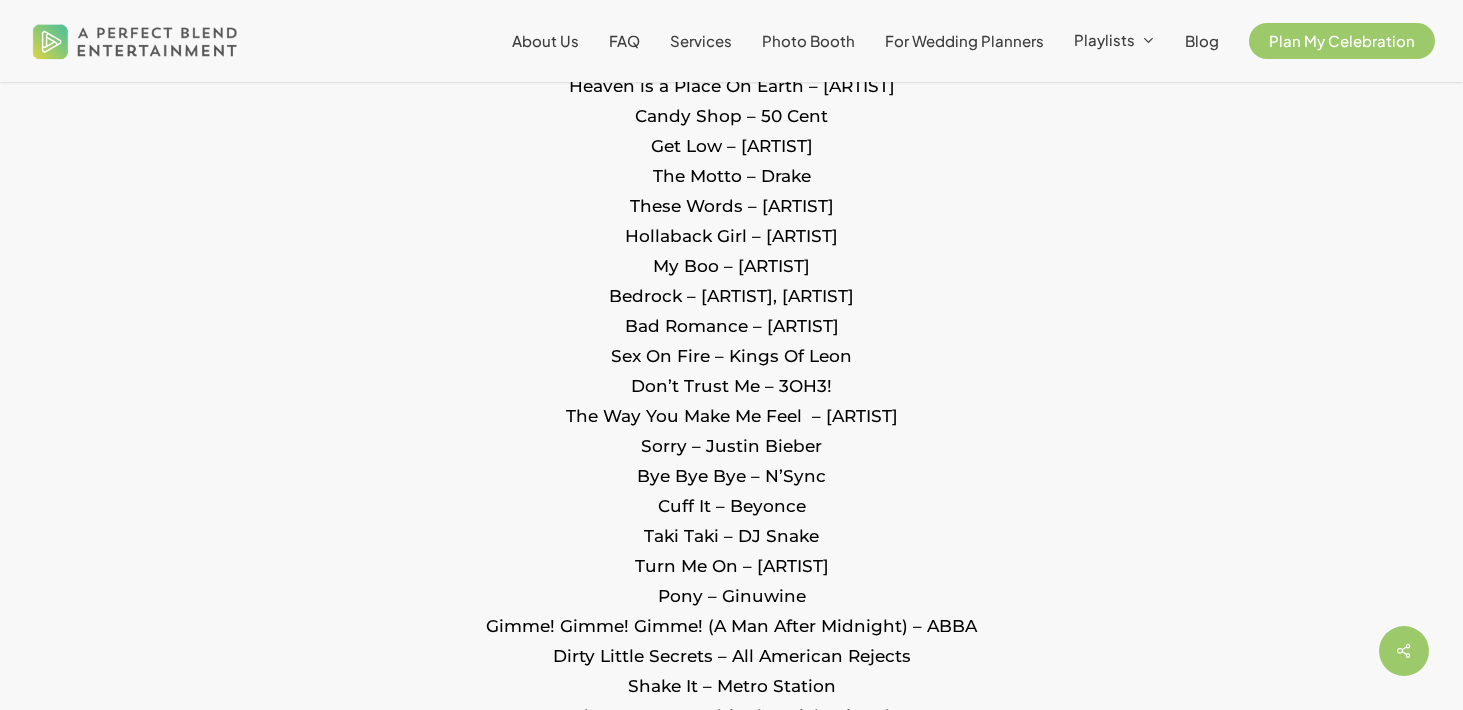 scroll, scrollTop: 1661, scrollLeft: 0, axis: vertical 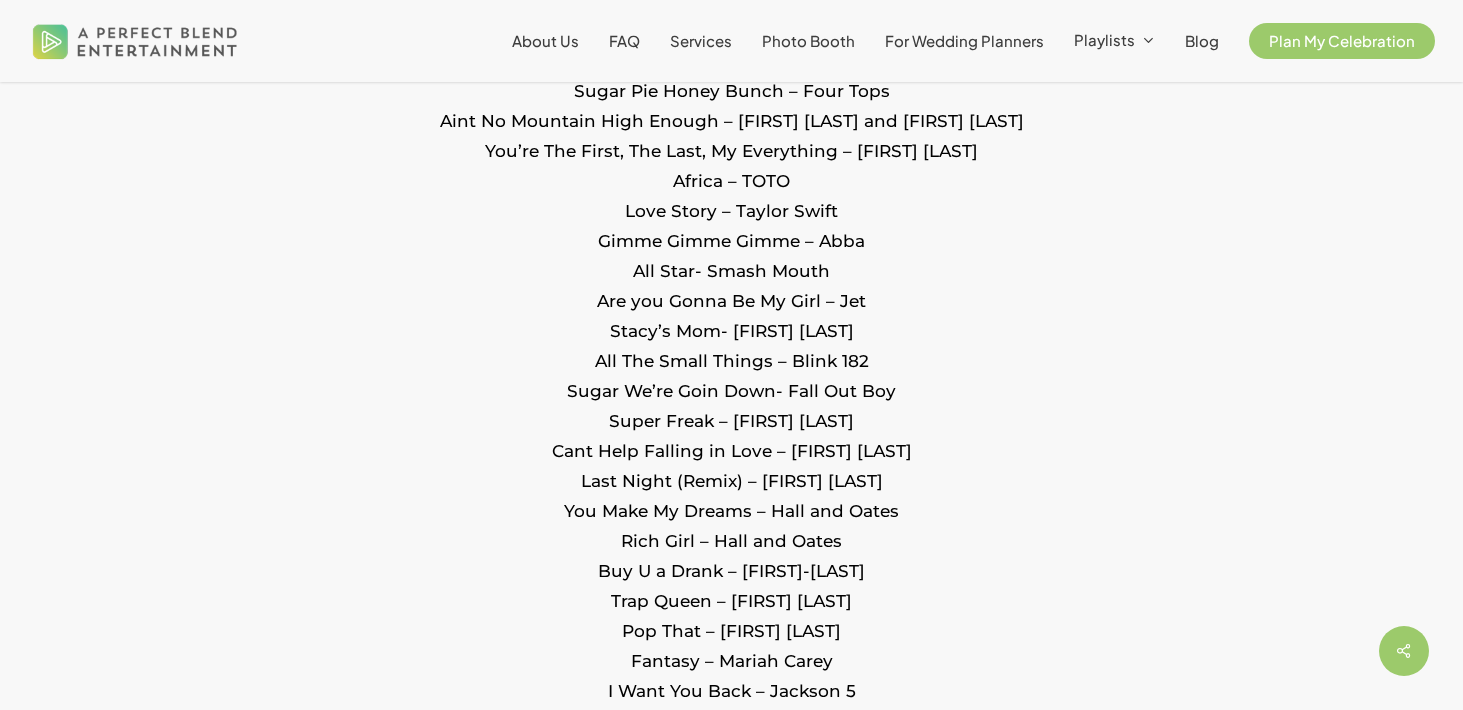 drag, startPoint x: 883, startPoint y: 332, endPoint x: 567, endPoint y: 332, distance: 316 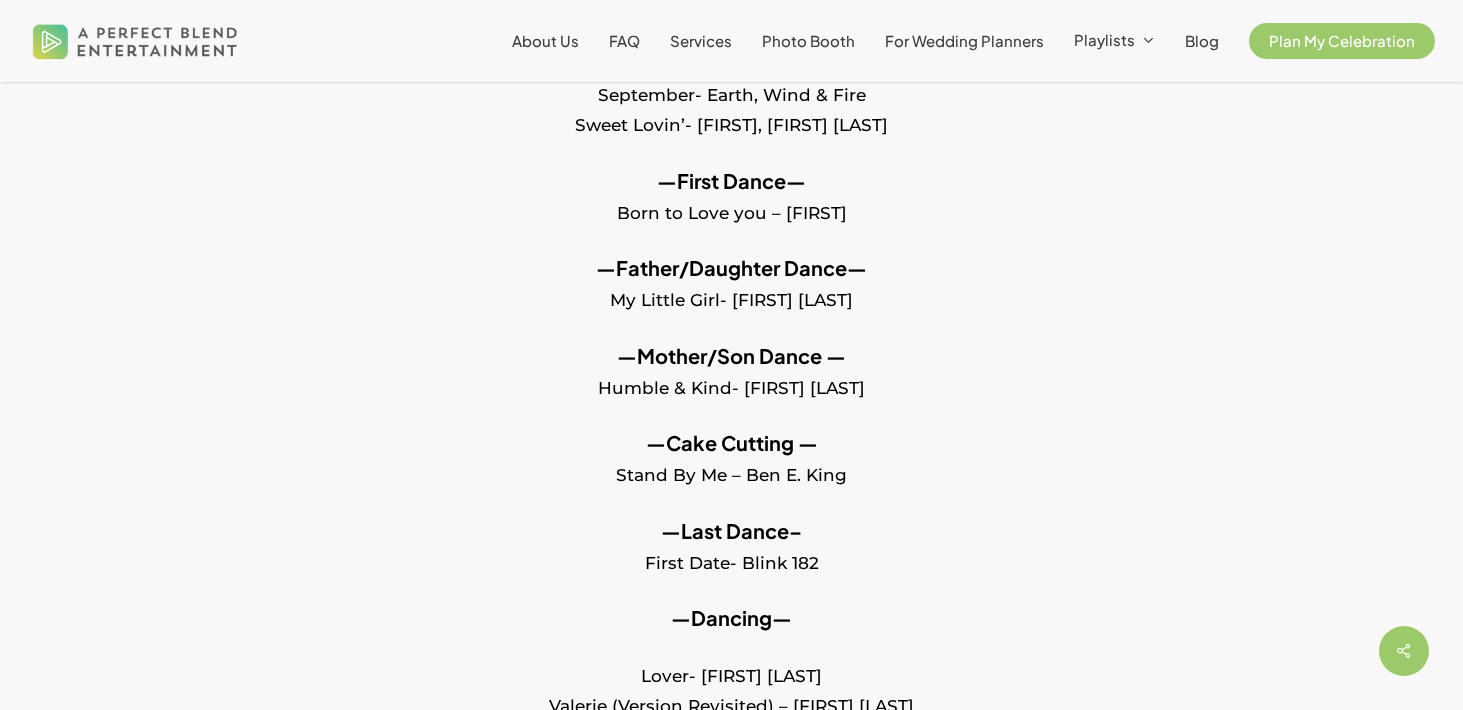 scroll, scrollTop: 876, scrollLeft: 0, axis: vertical 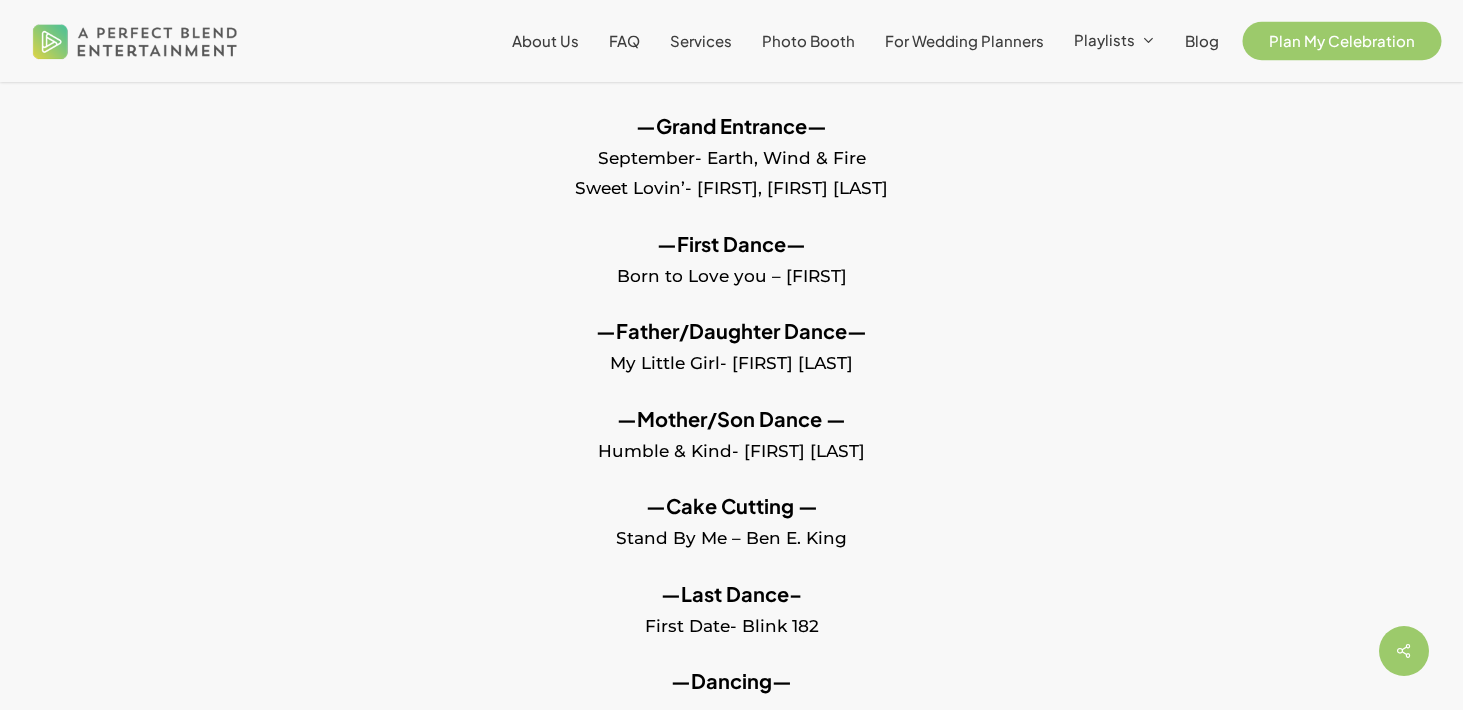 click on "Plan My Celebration" at bounding box center [1342, 40] 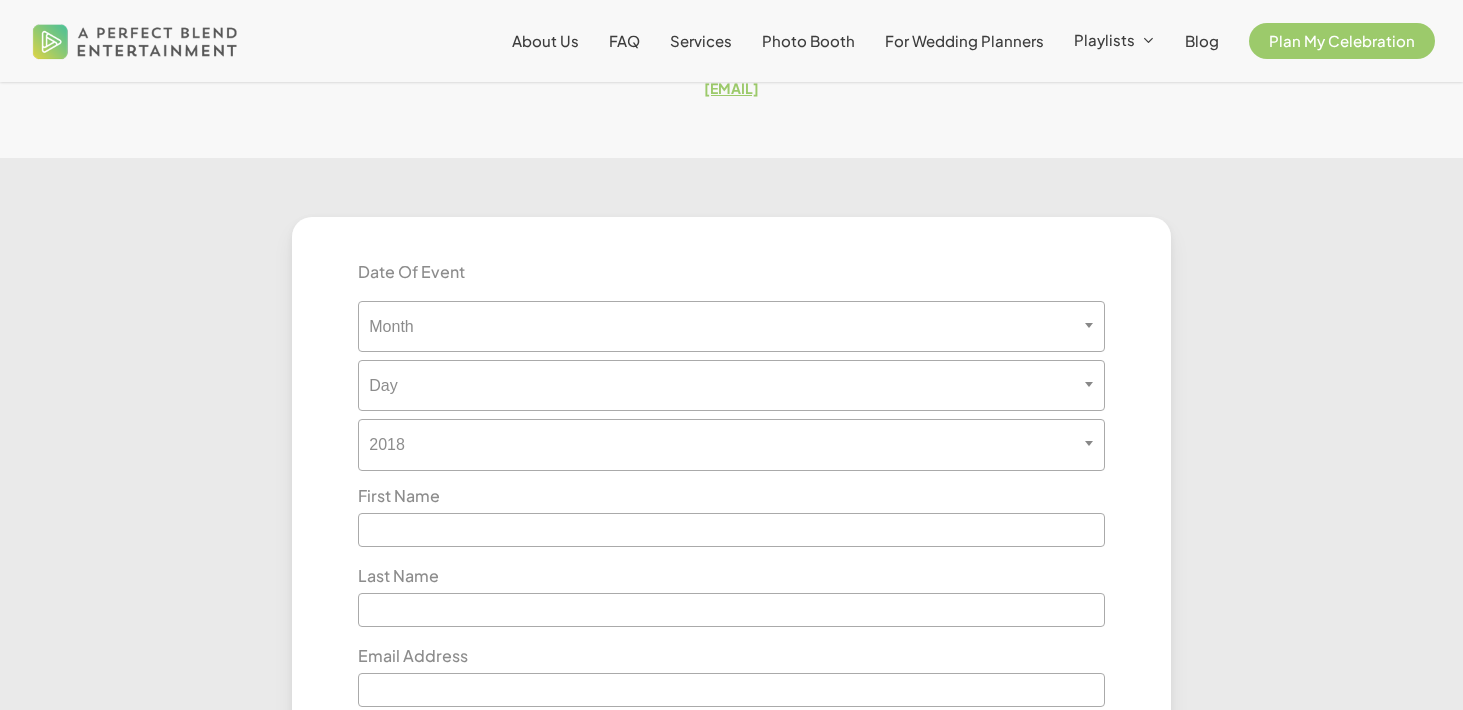 scroll, scrollTop: 531, scrollLeft: 0, axis: vertical 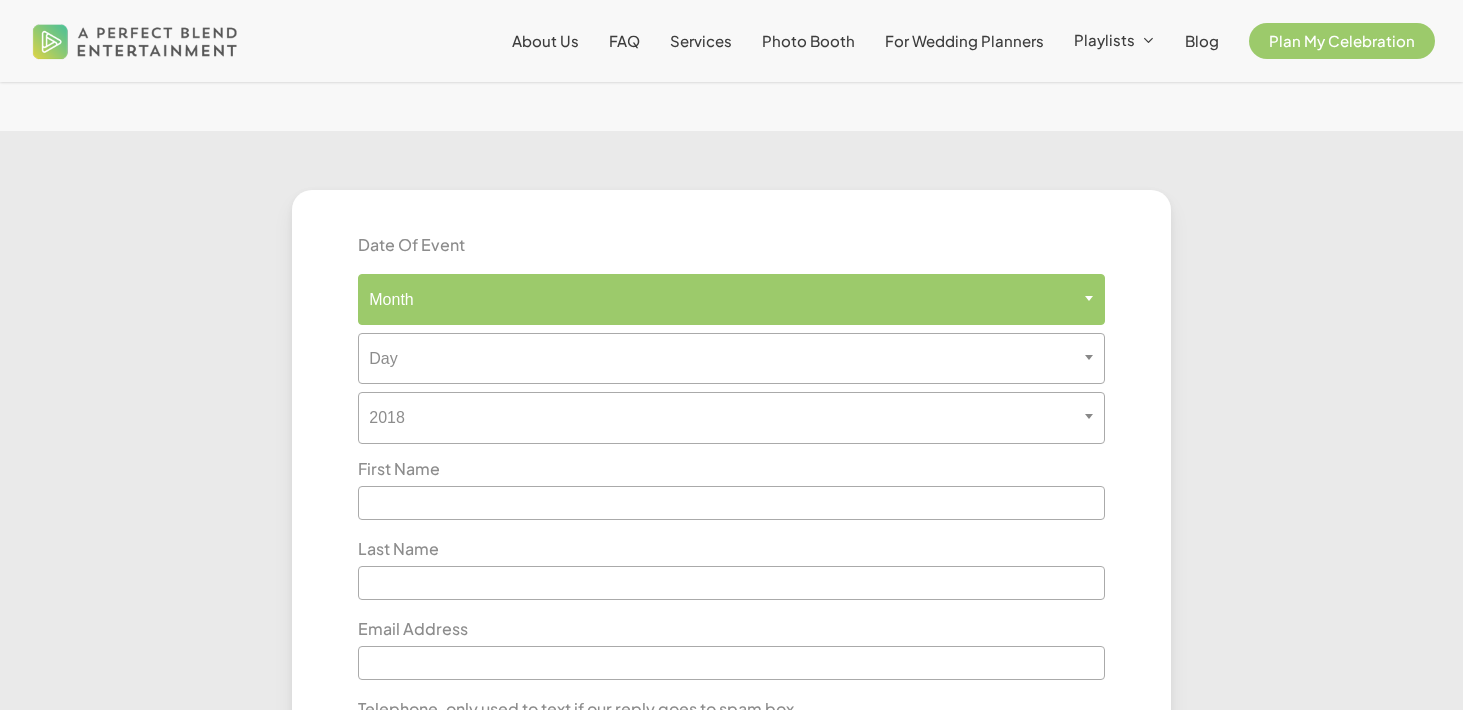 click on "Month" at bounding box center [731, 299] 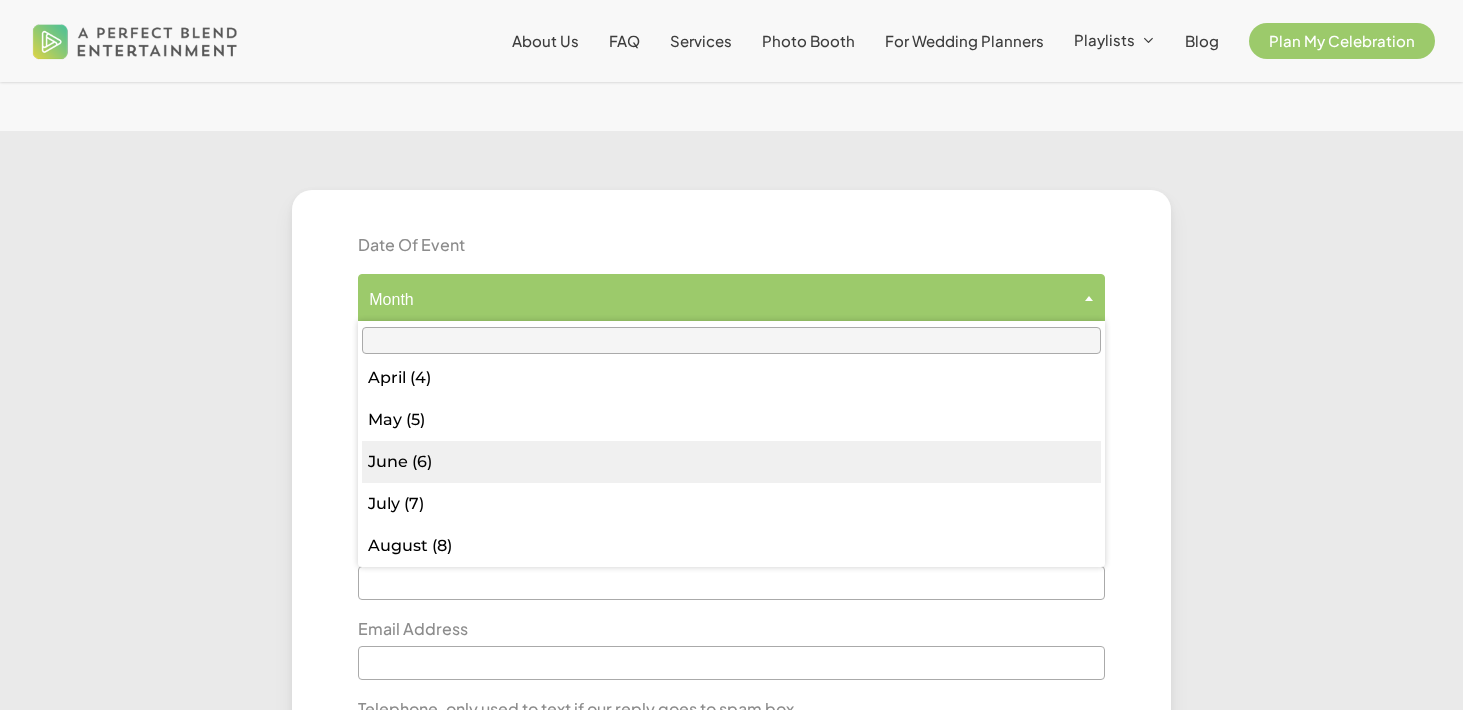 scroll, scrollTop: 175, scrollLeft: 0, axis: vertical 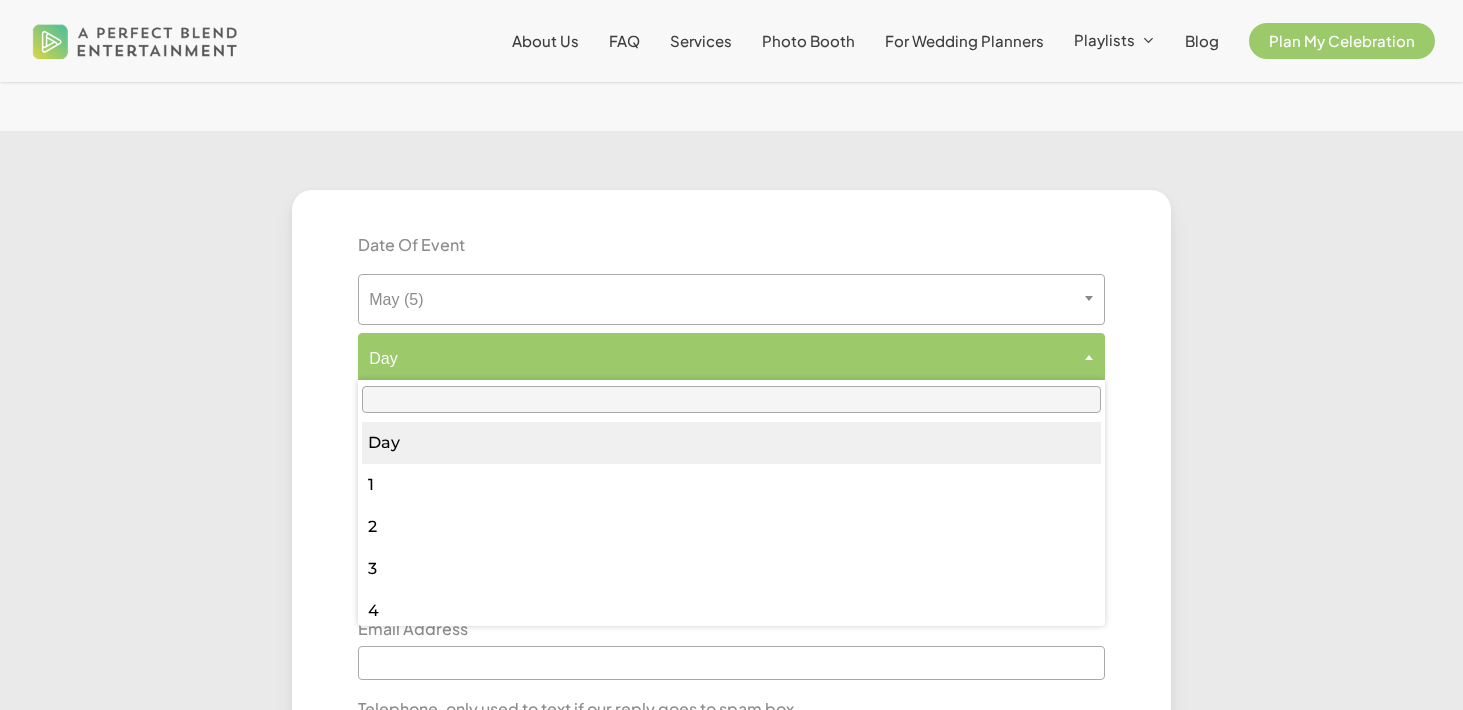 click on "Day" at bounding box center (731, 358) 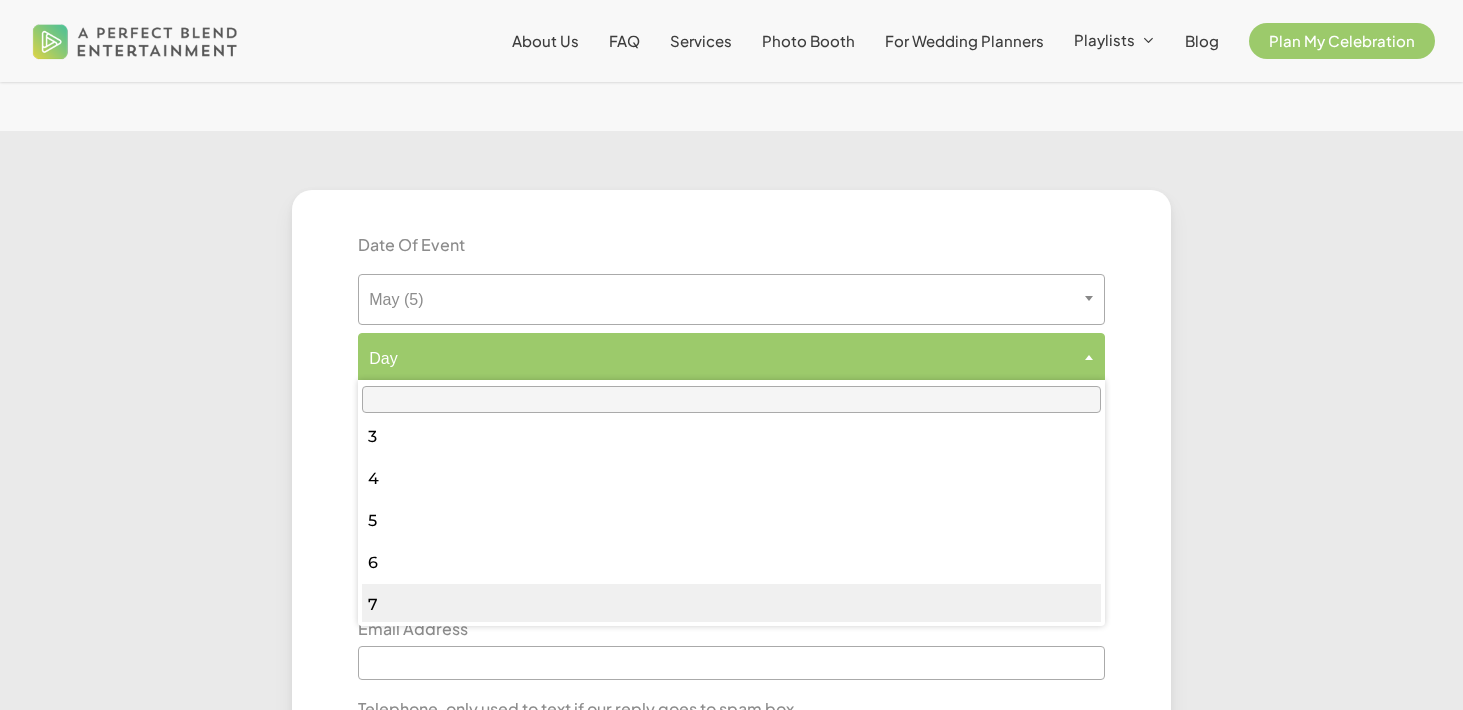 scroll, scrollTop: 200, scrollLeft: 0, axis: vertical 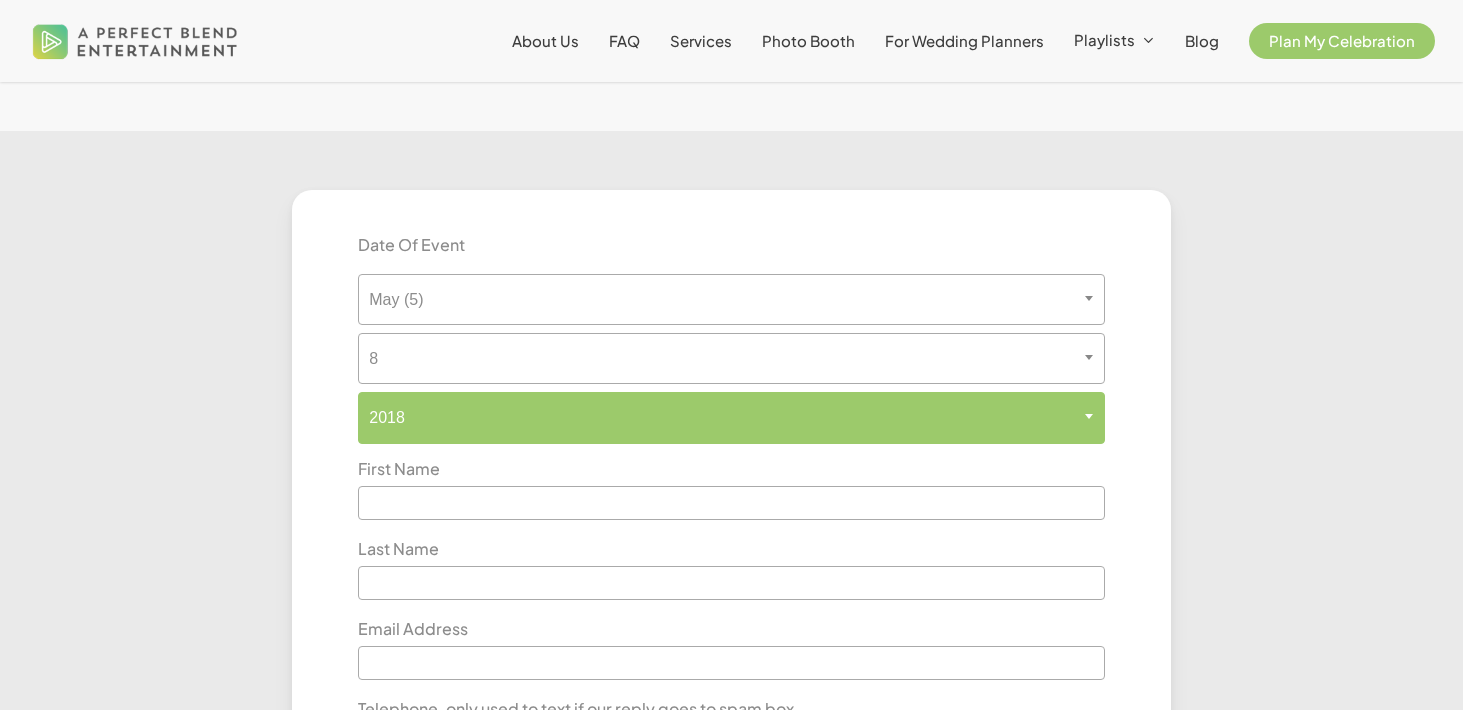 click on "2018" at bounding box center [731, 417] 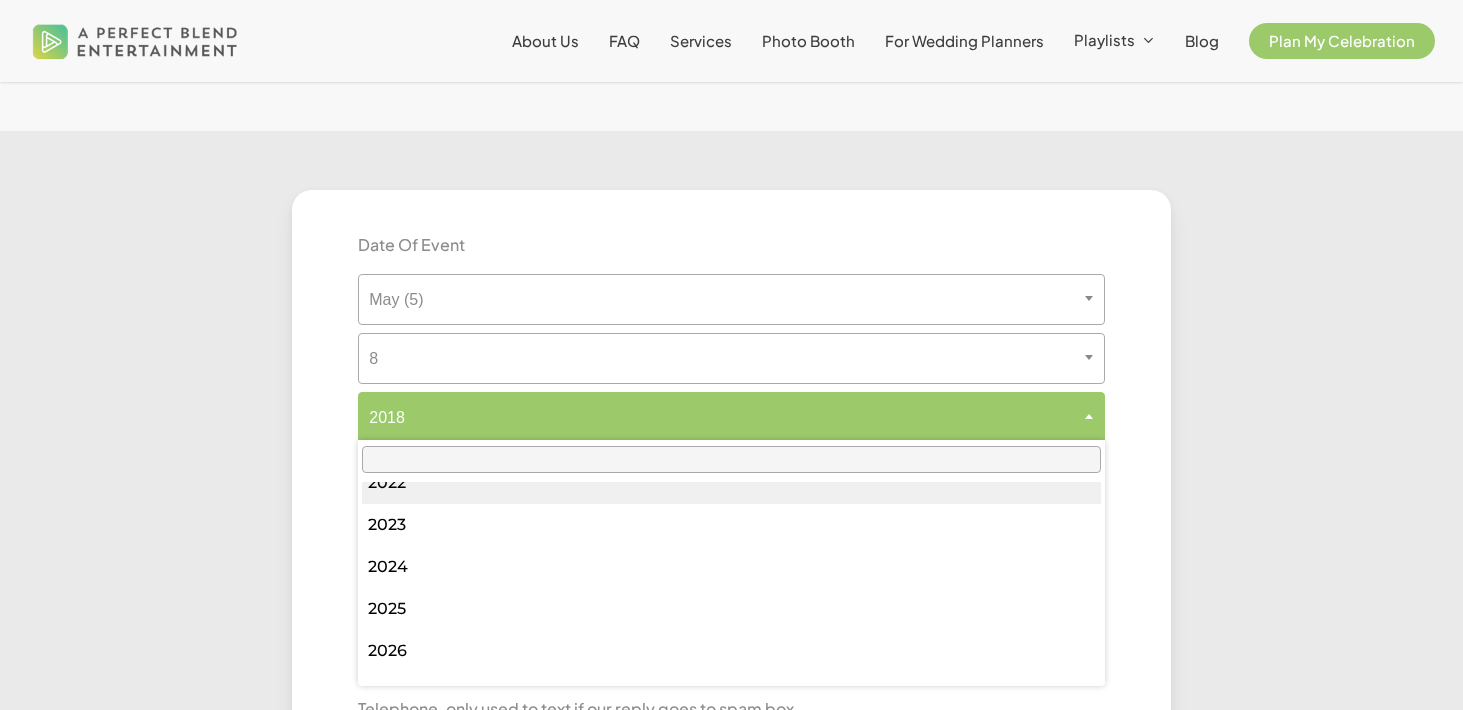 scroll, scrollTop: 292, scrollLeft: 0, axis: vertical 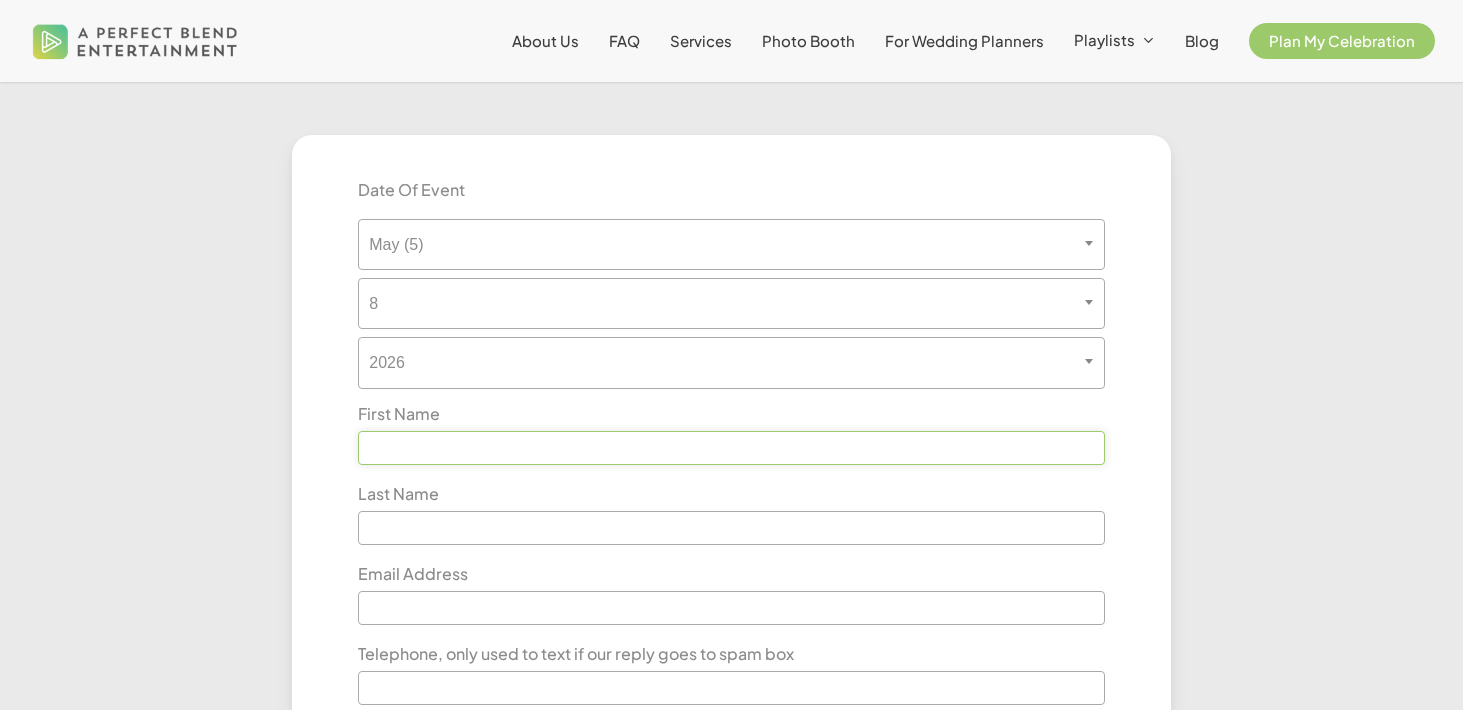 click at bounding box center (731, 448) 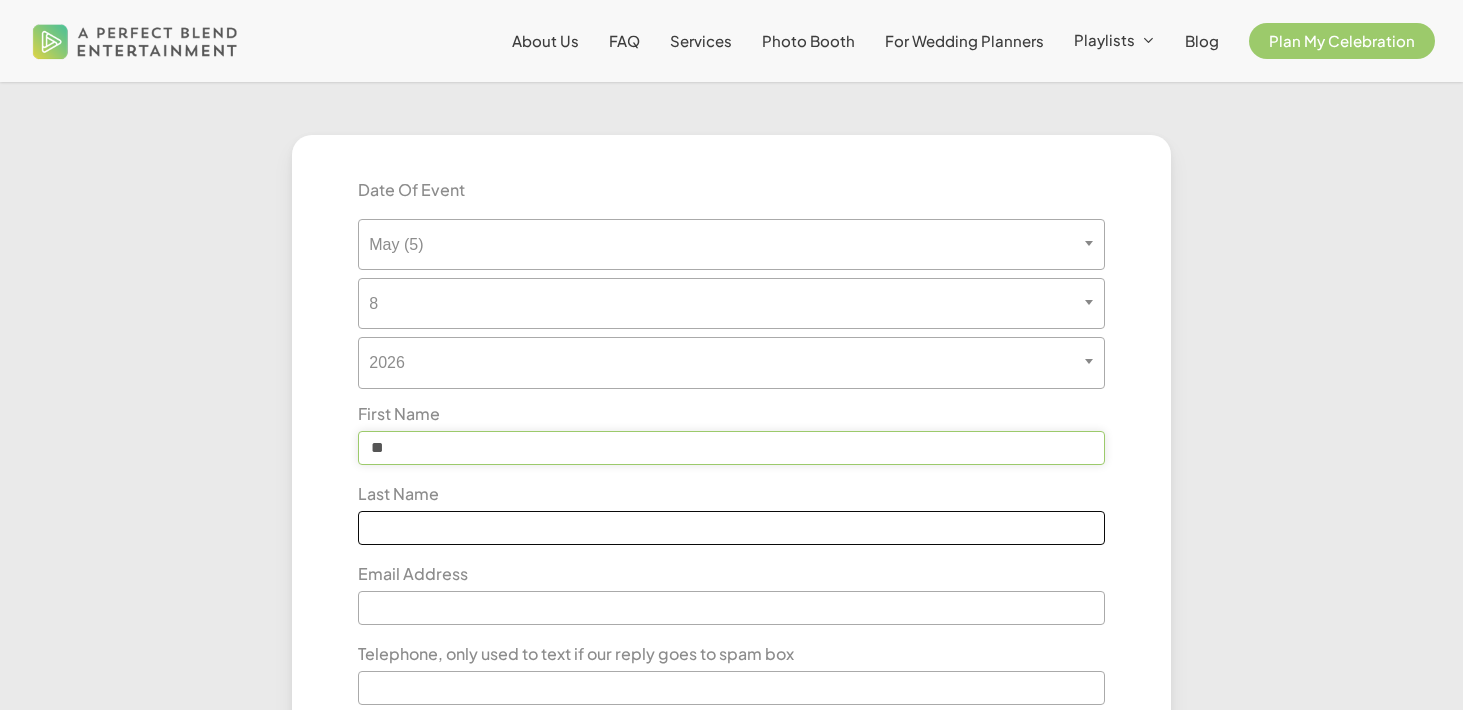 type on "**" 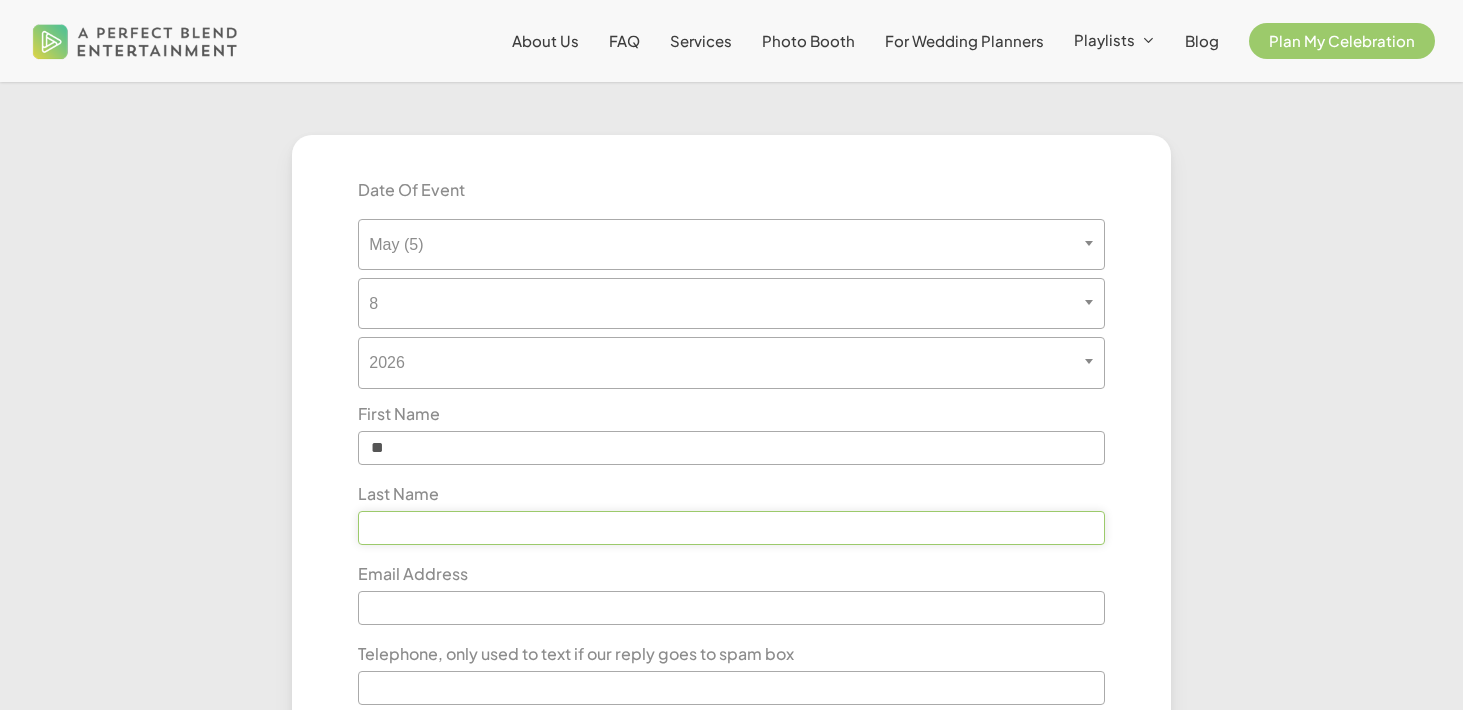 click at bounding box center (731, 528) 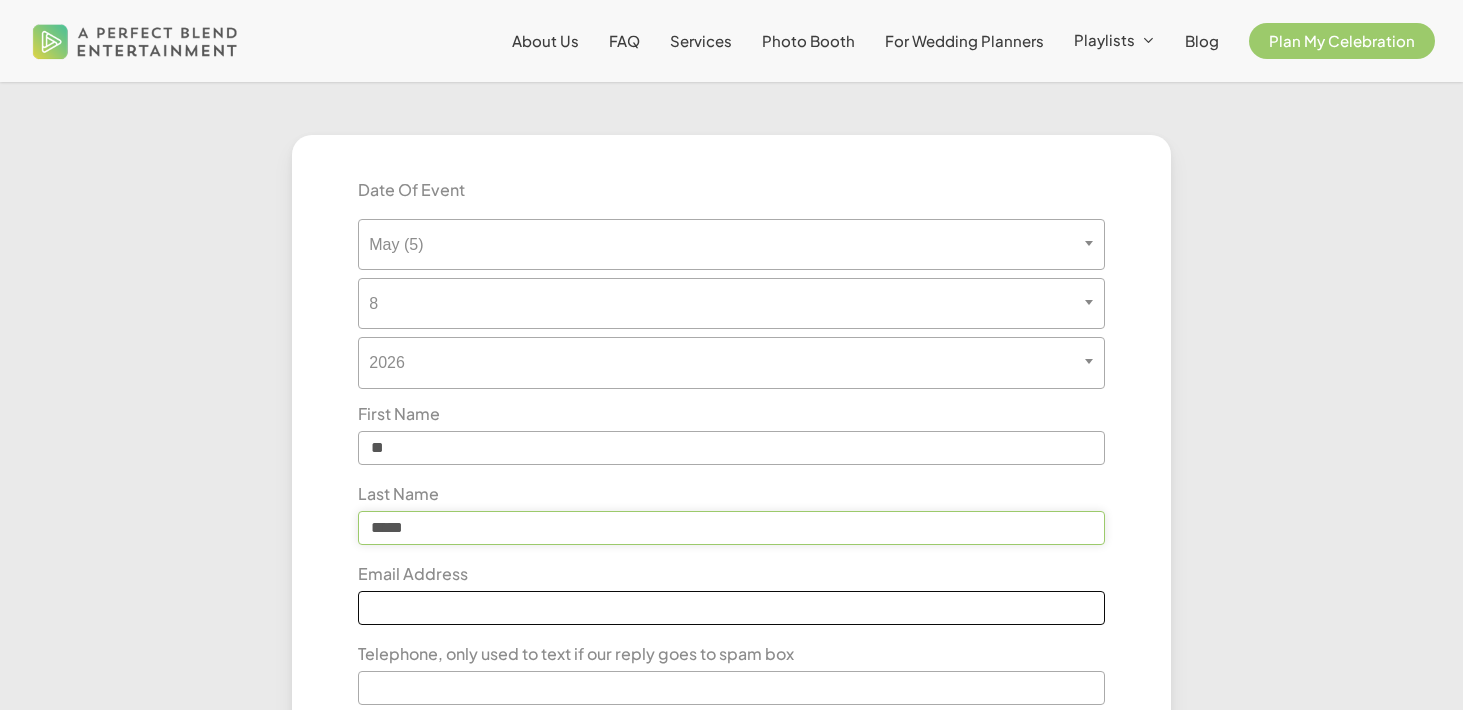 type on "*****" 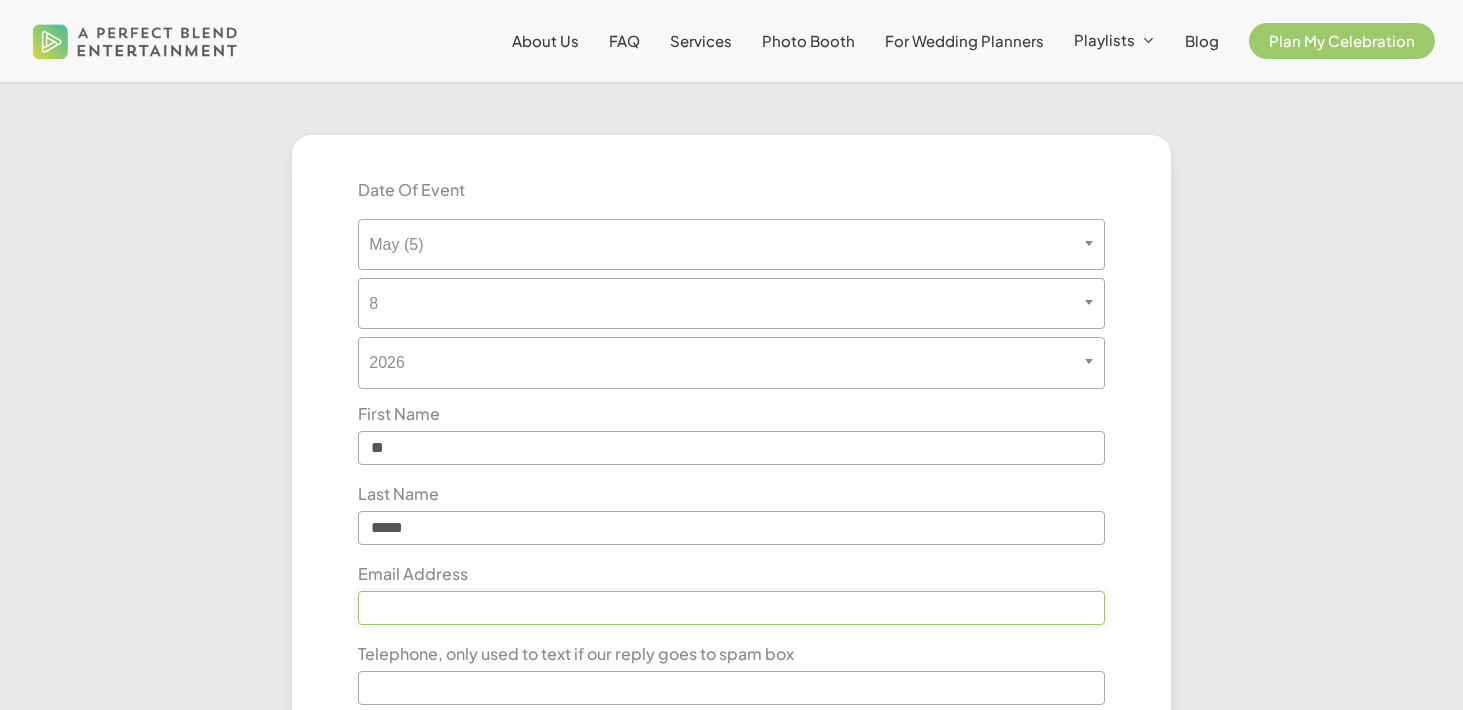 click at bounding box center [731, 608] 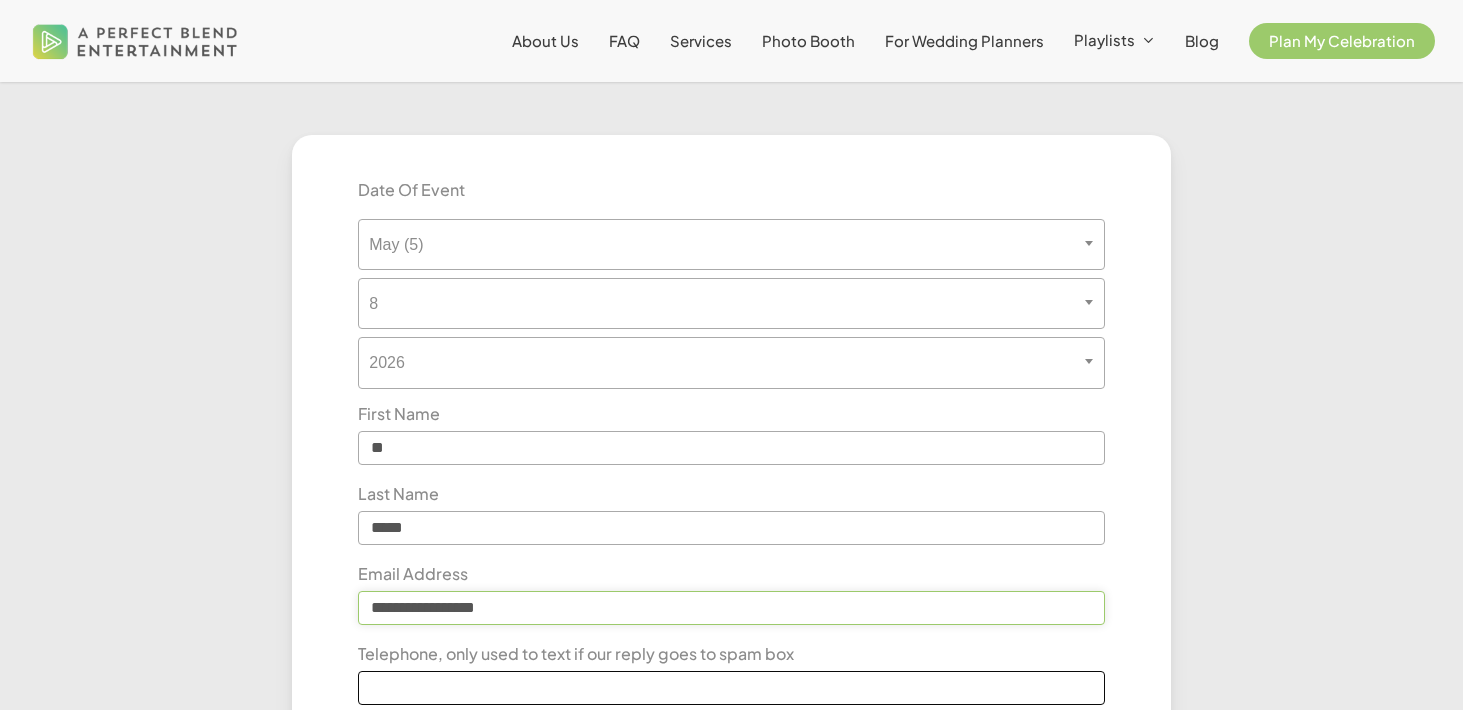 type on "**********" 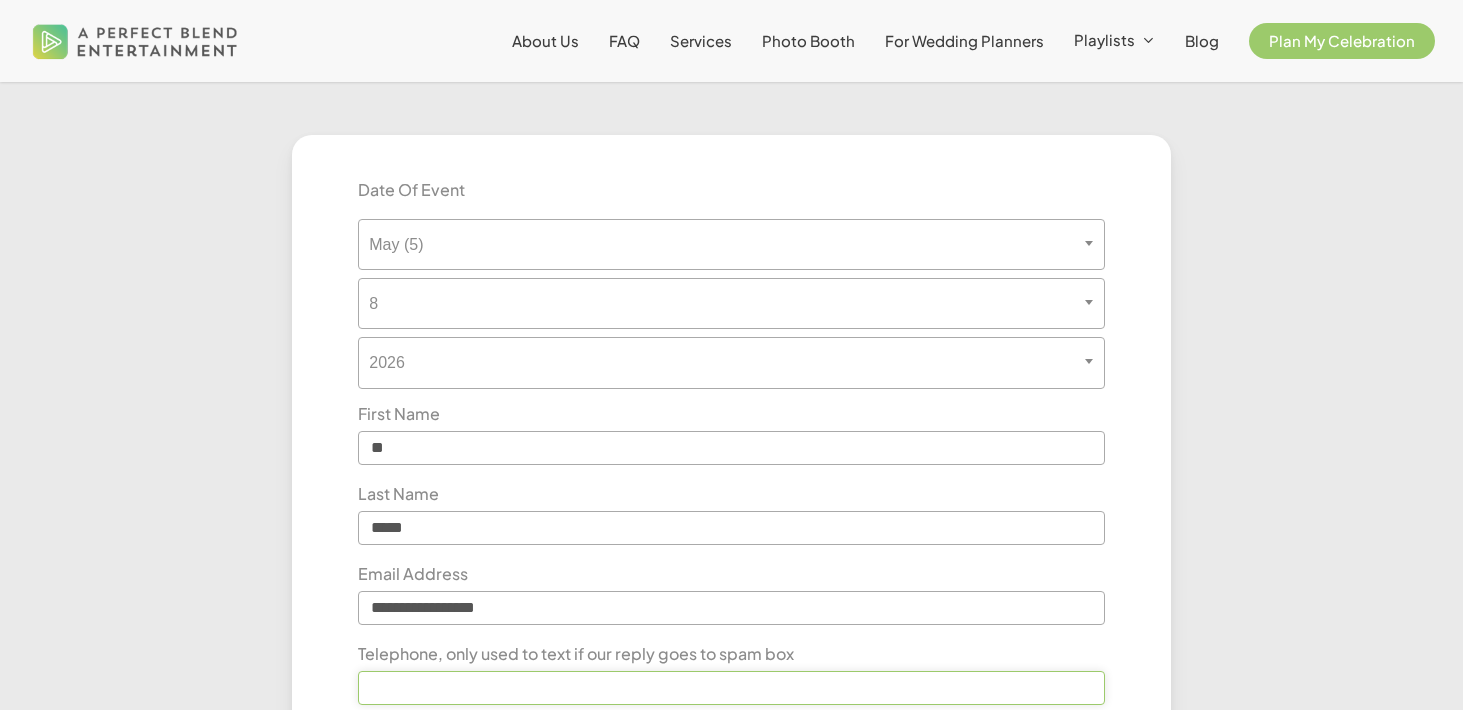 click at bounding box center (731, 688) 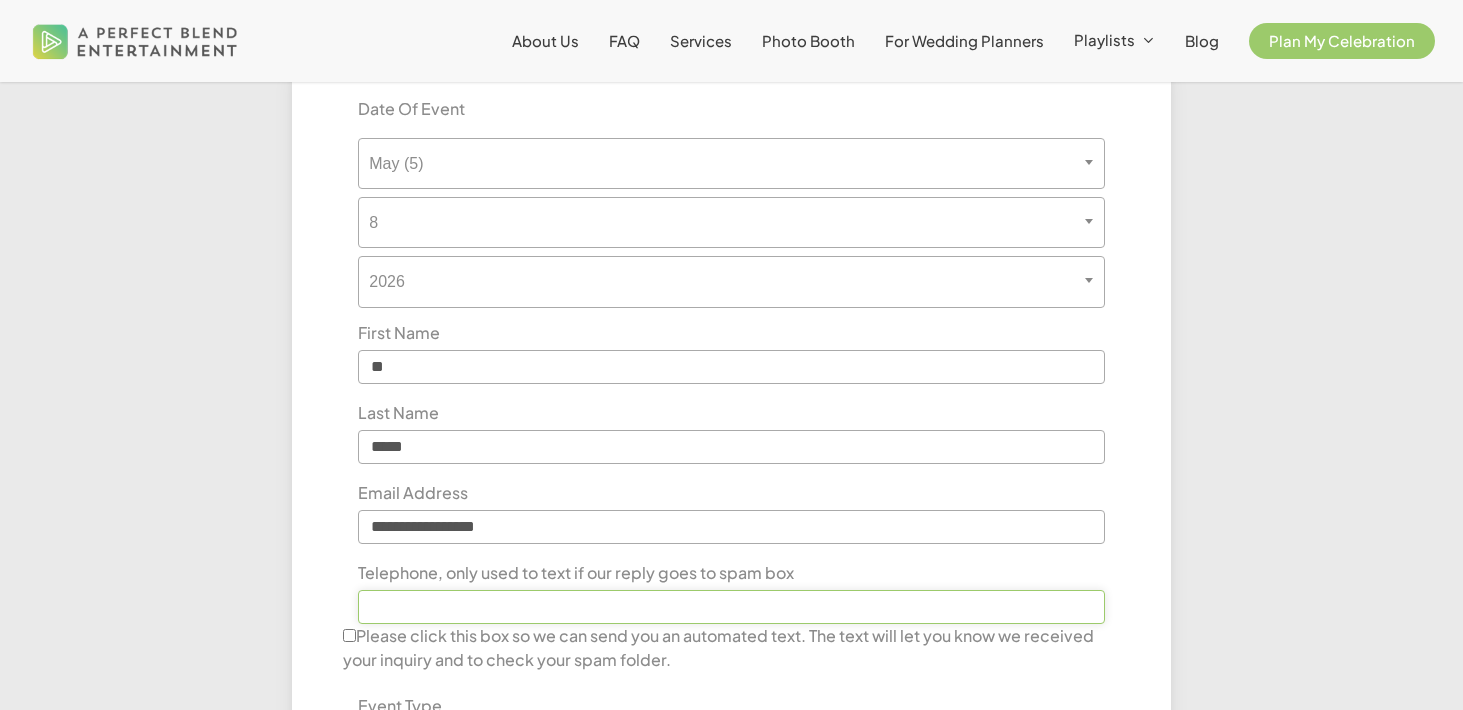 scroll, scrollTop: 698, scrollLeft: 0, axis: vertical 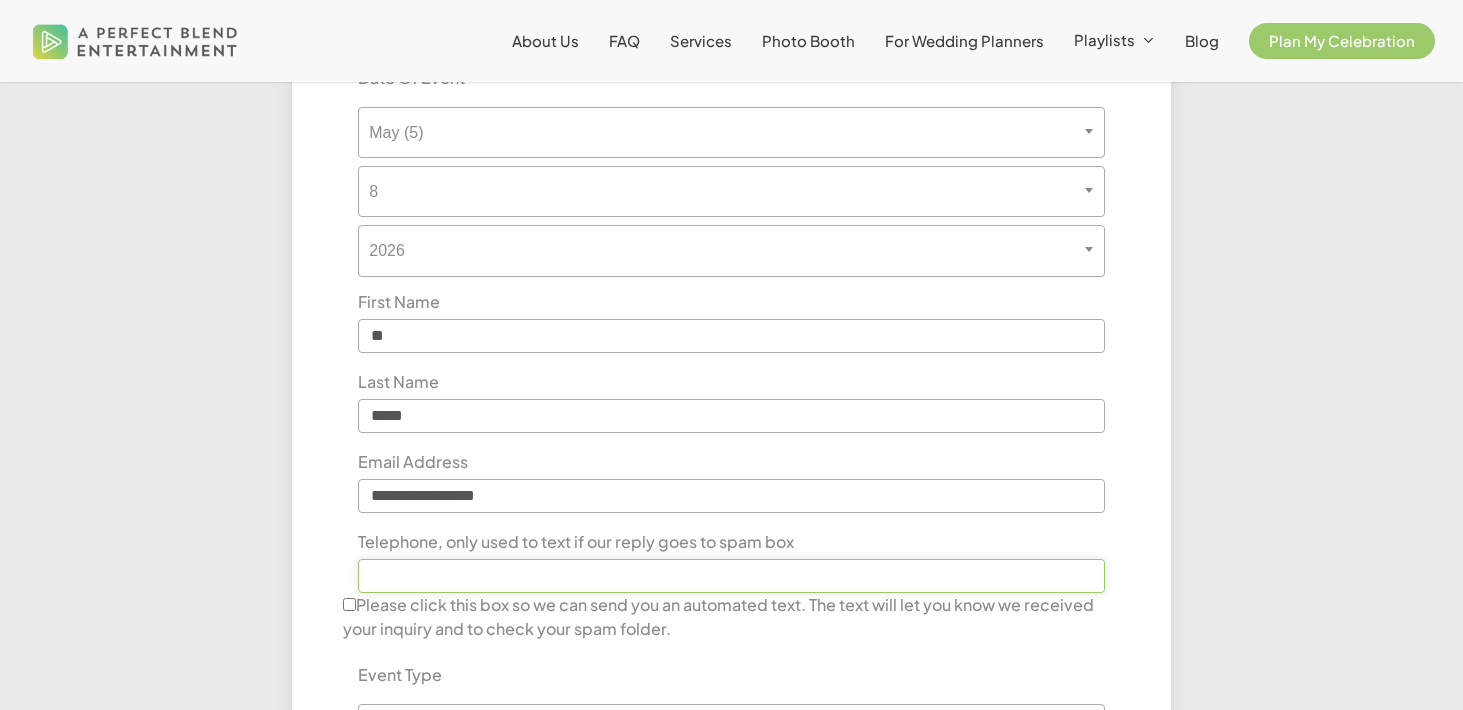 click at bounding box center [731, 576] 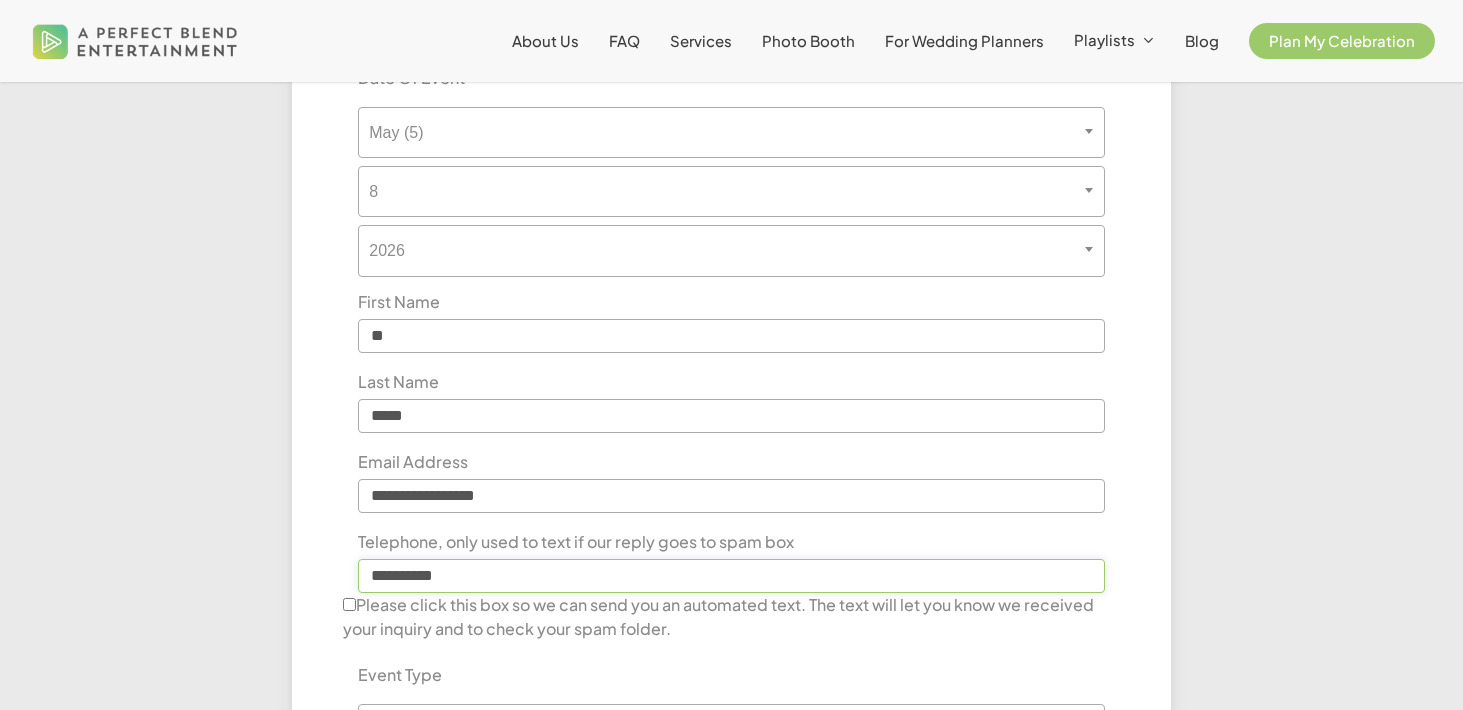 type on "**********" 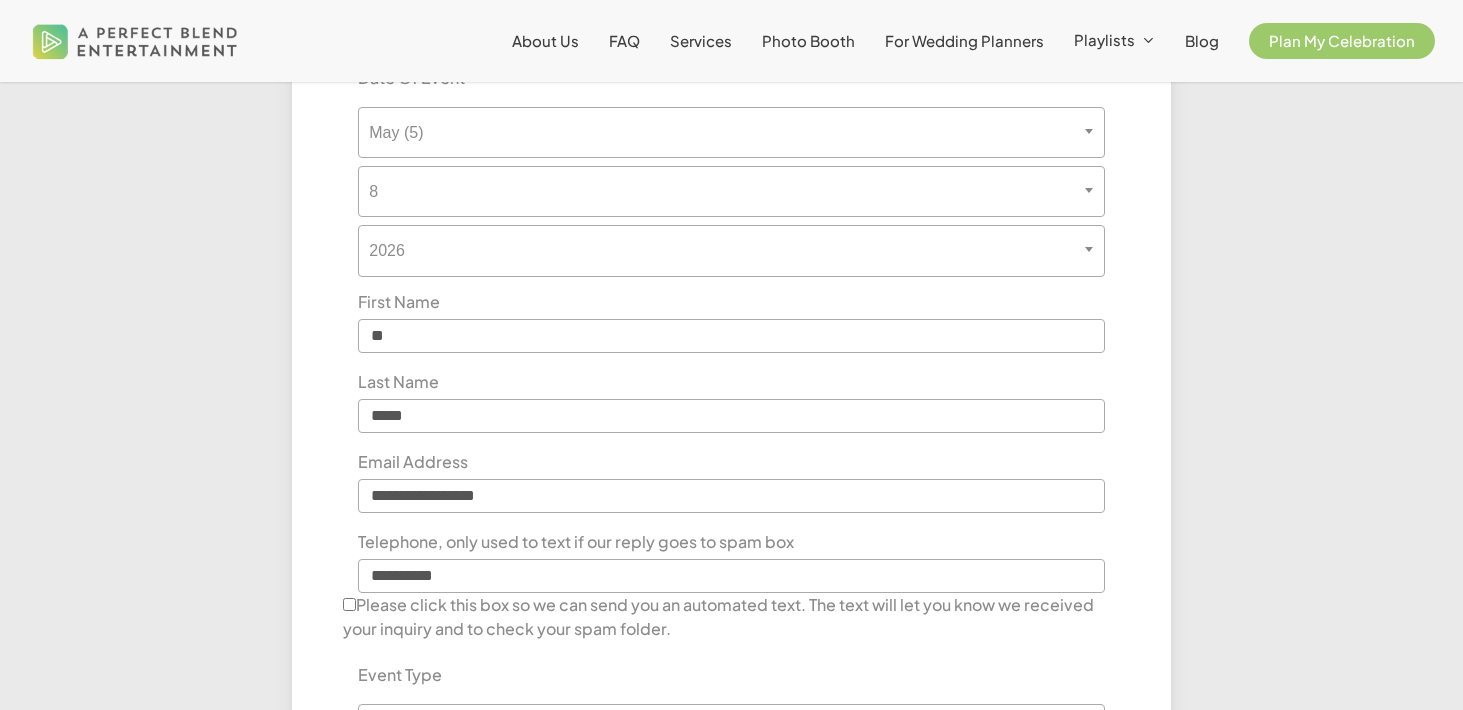 click on "**********" at bounding box center [731, 533] 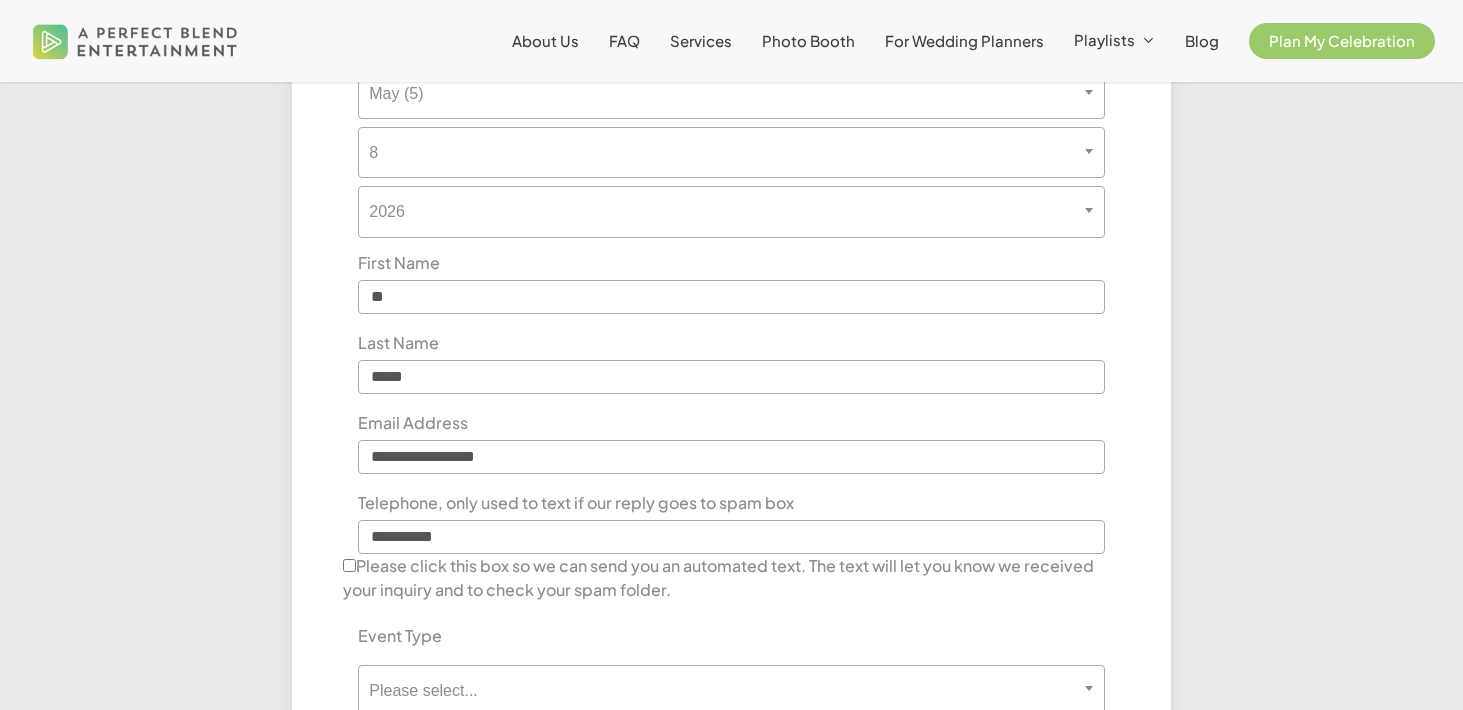 scroll, scrollTop: 740, scrollLeft: 0, axis: vertical 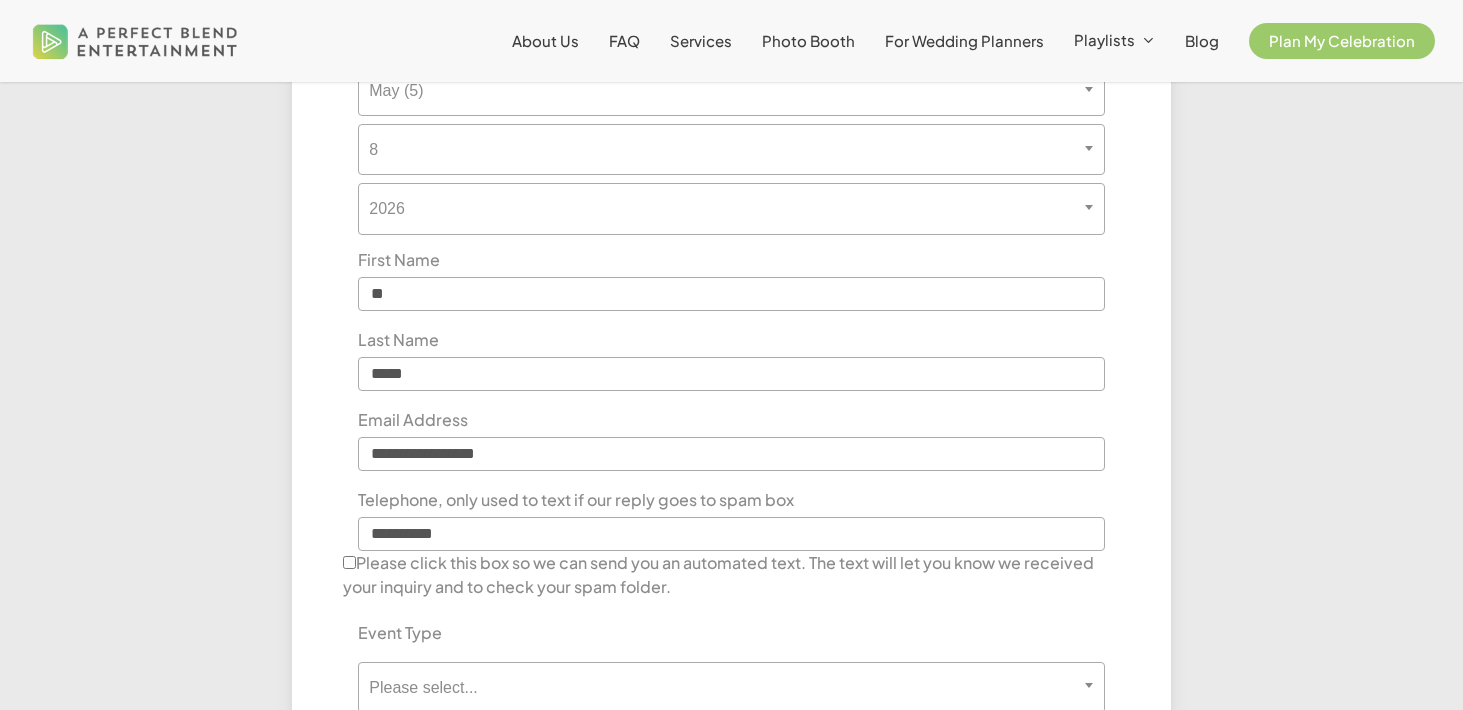 click on "Please click this box so we can send you an automated text. The text will let you know we     received your inquiry and to check your spam folder." at bounding box center (731, 575) 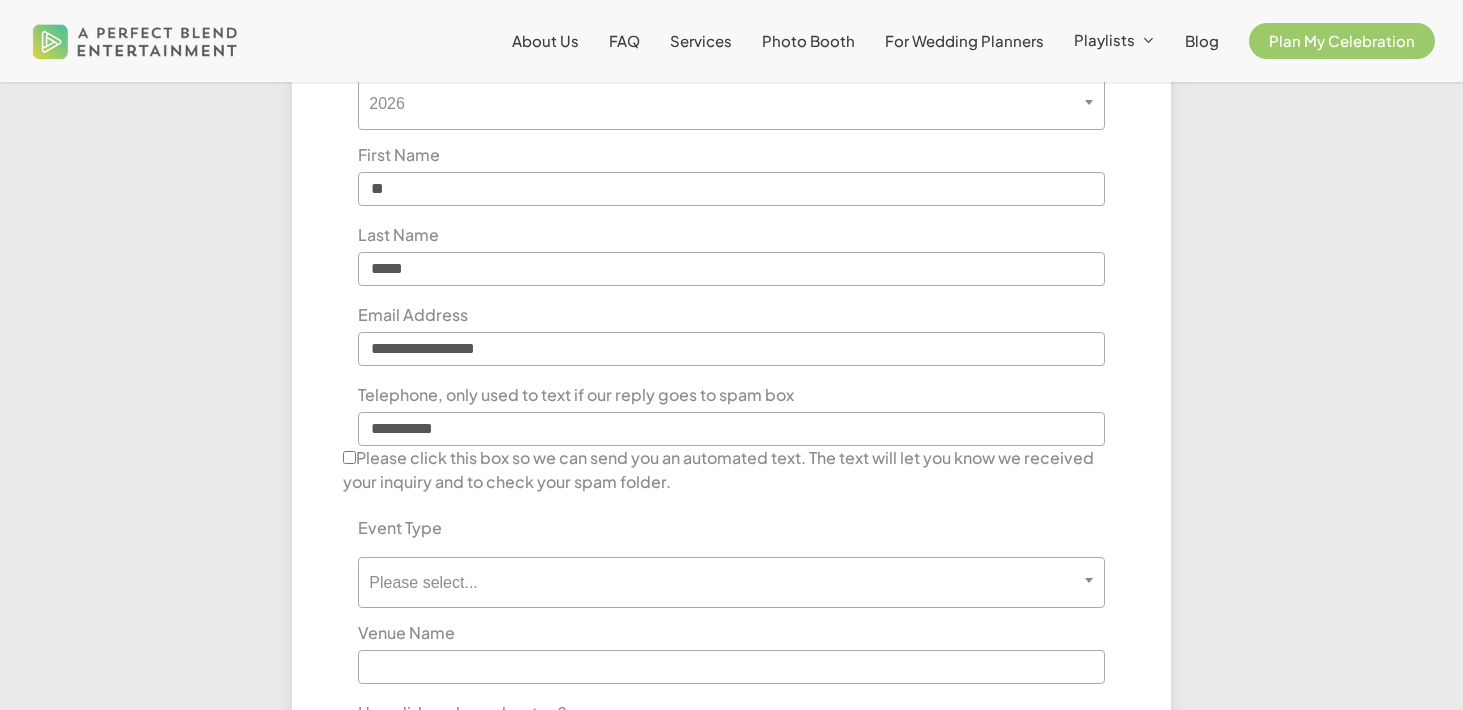 scroll, scrollTop: 868, scrollLeft: 0, axis: vertical 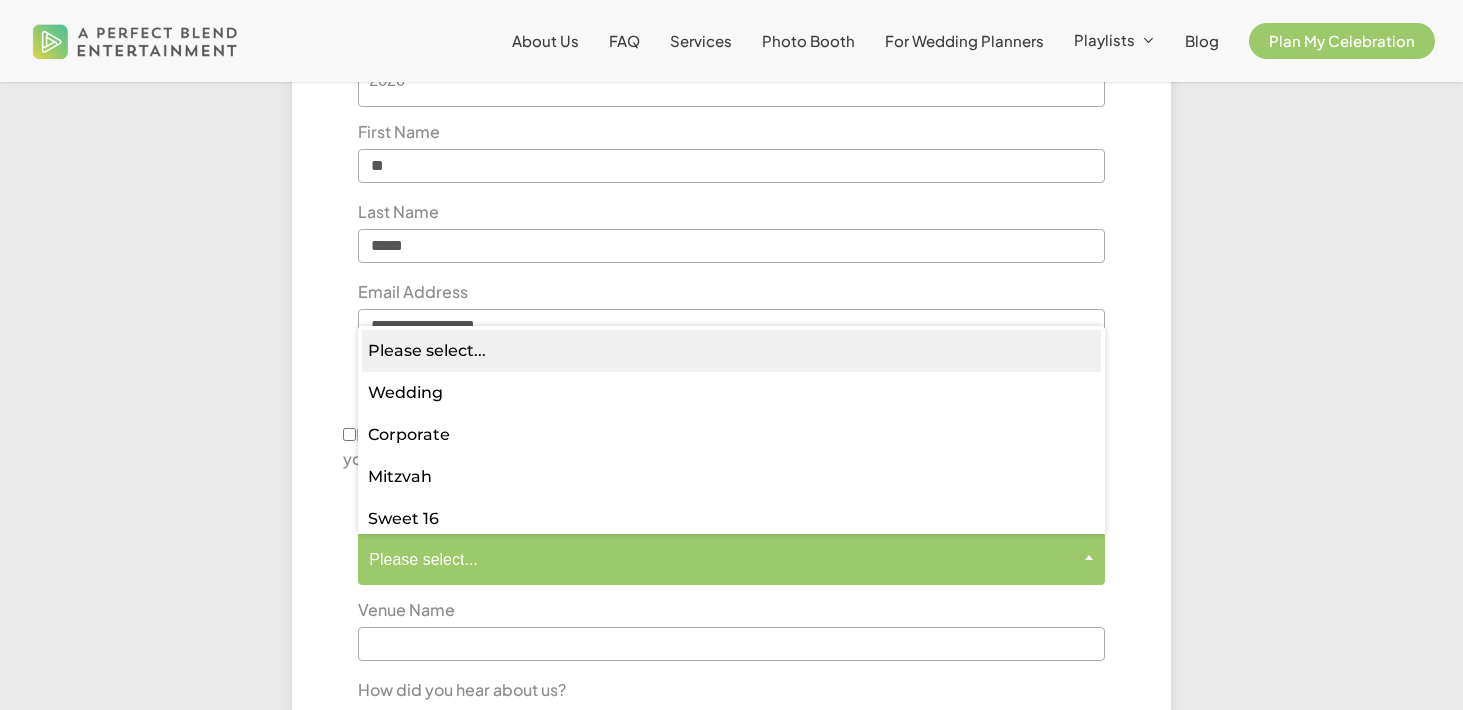 click on "Please select..." at bounding box center [731, 559] 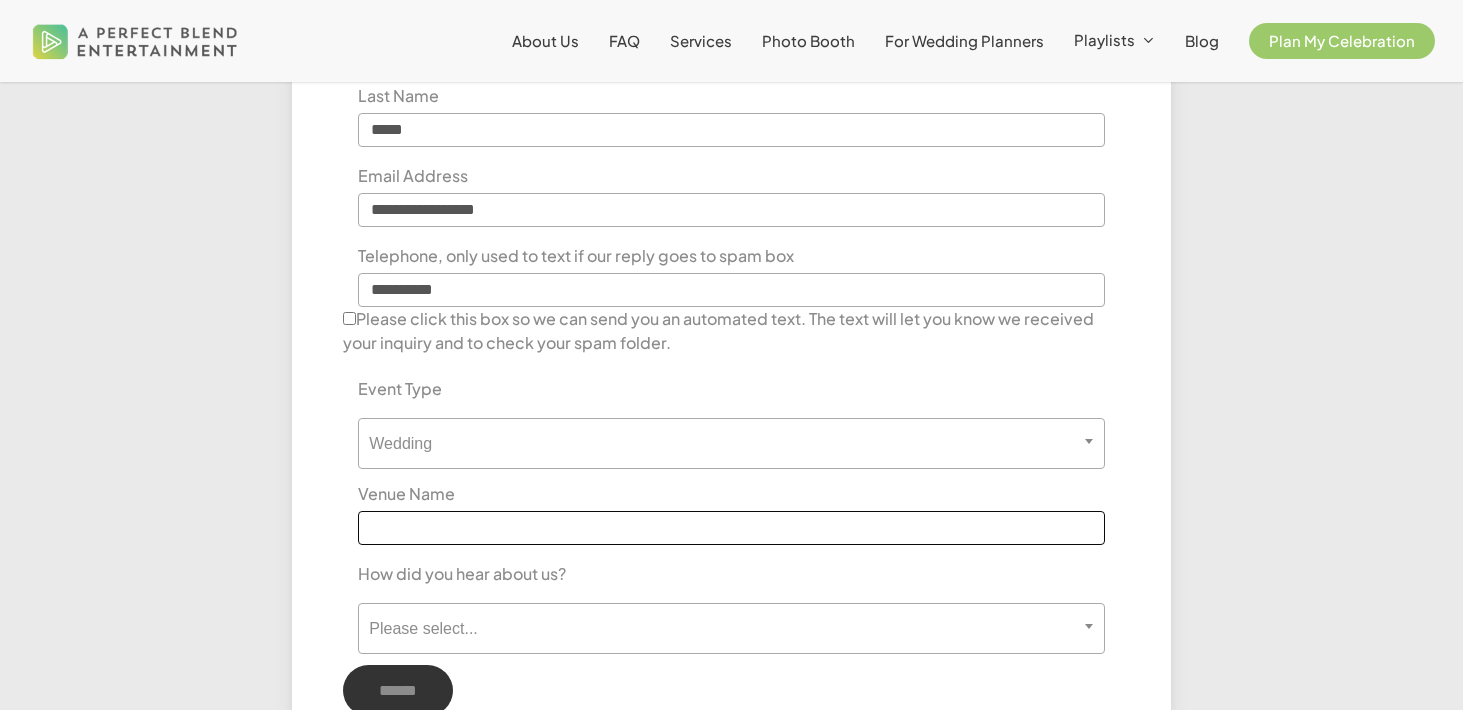 scroll, scrollTop: 985, scrollLeft: 0, axis: vertical 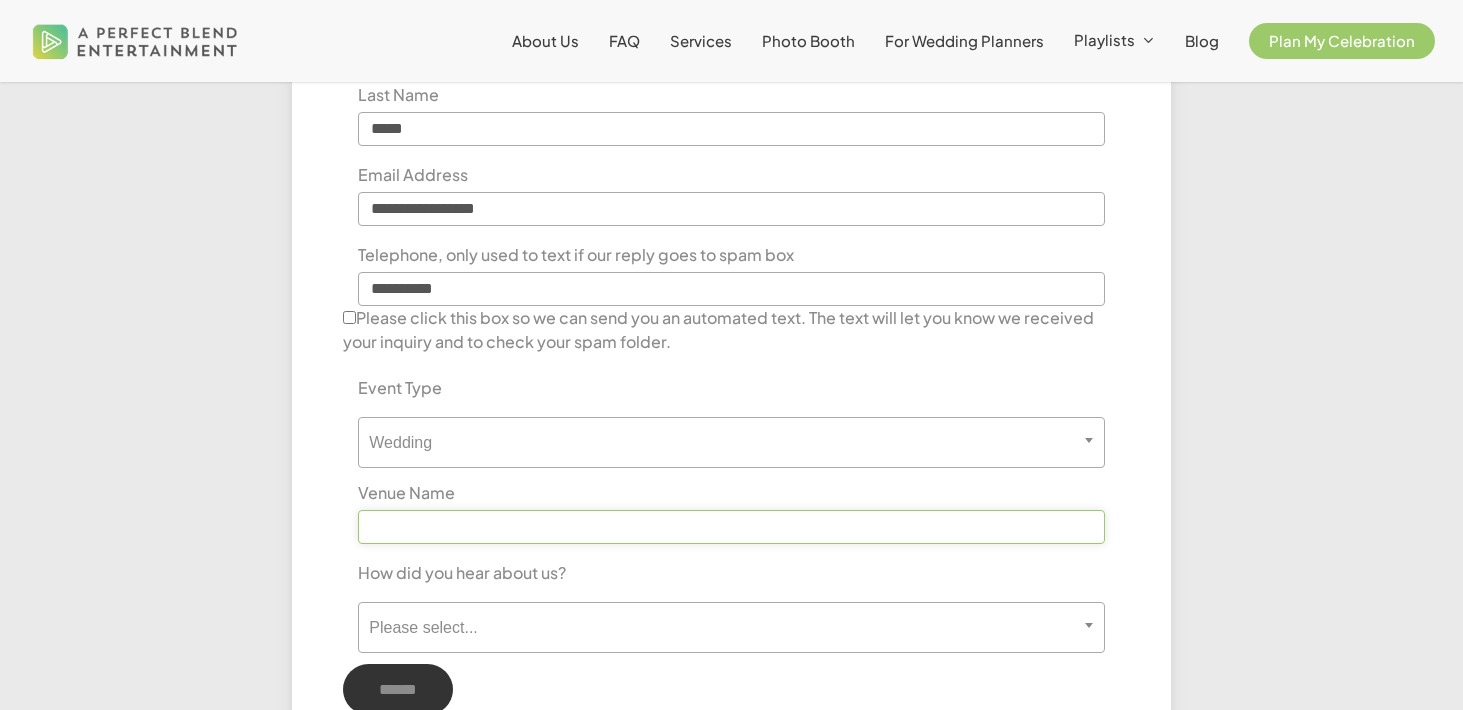 click at bounding box center [731, 527] 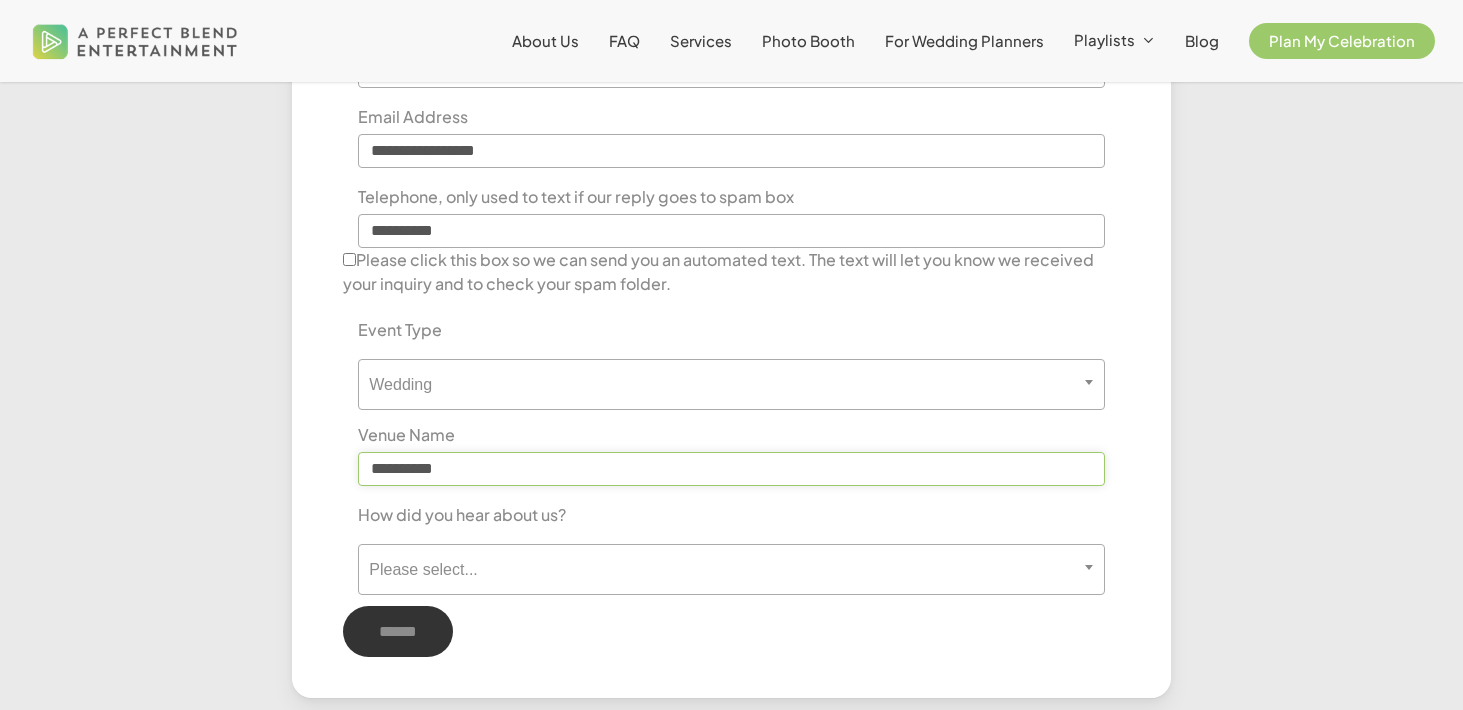 scroll, scrollTop: 1044, scrollLeft: 0, axis: vertical 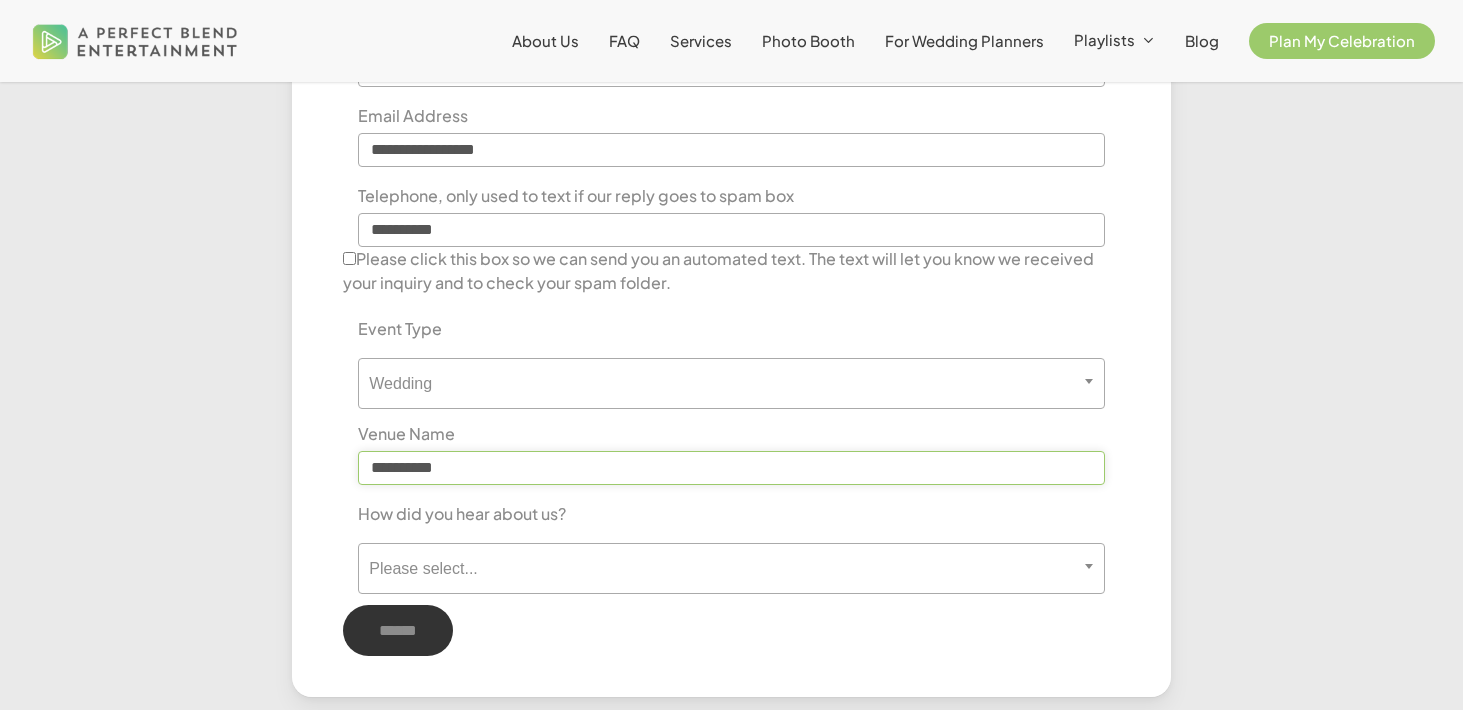 type on "**********" 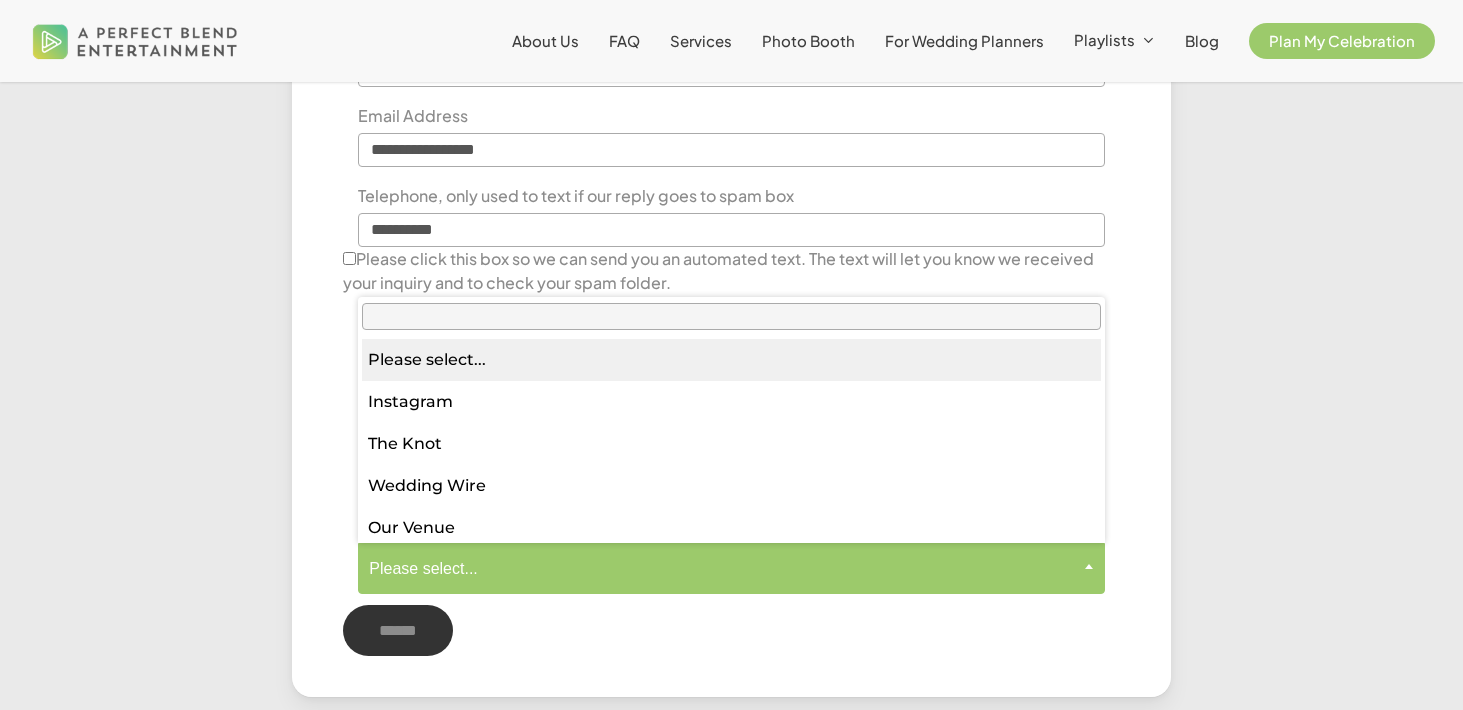 click on "Please select..." at bounding box center [731, 568] 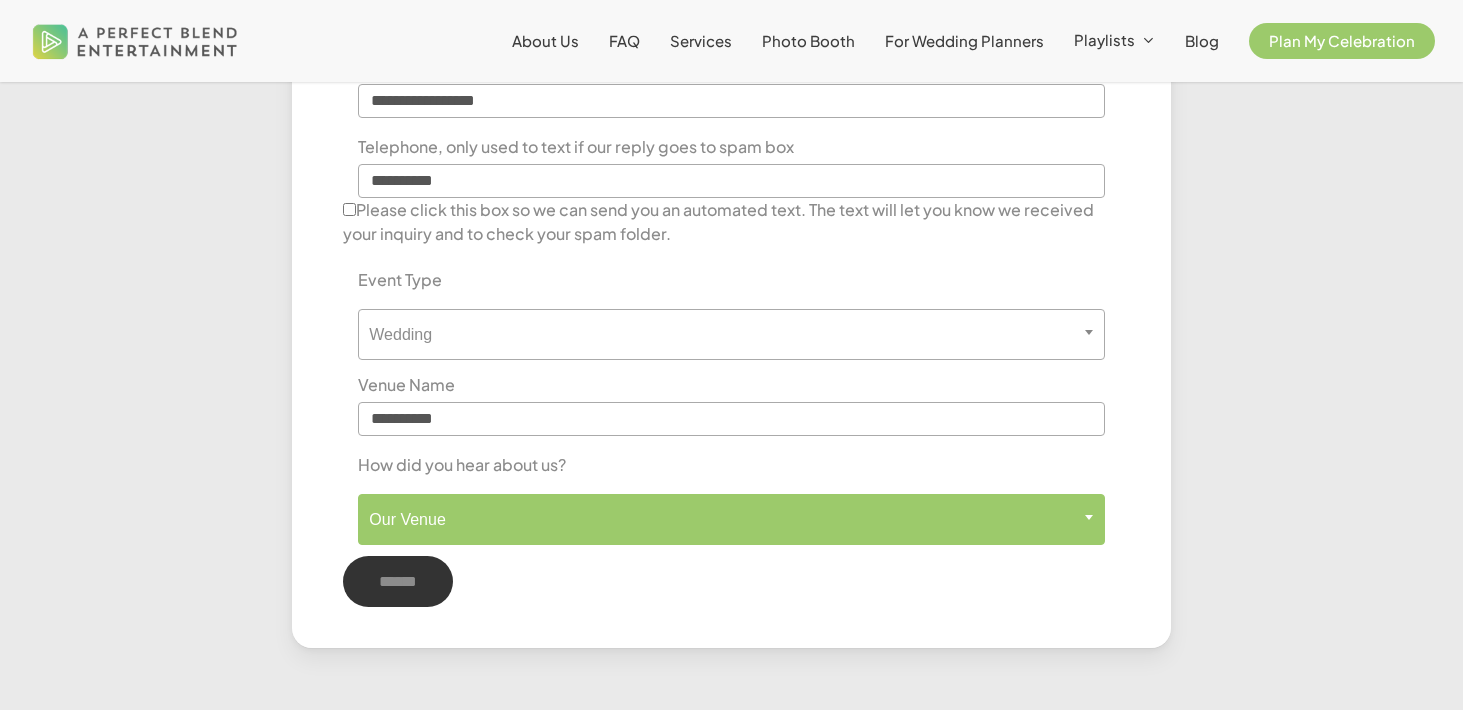scroll, scrollTop: 1102, scrollLeft: 0, axis: vertical 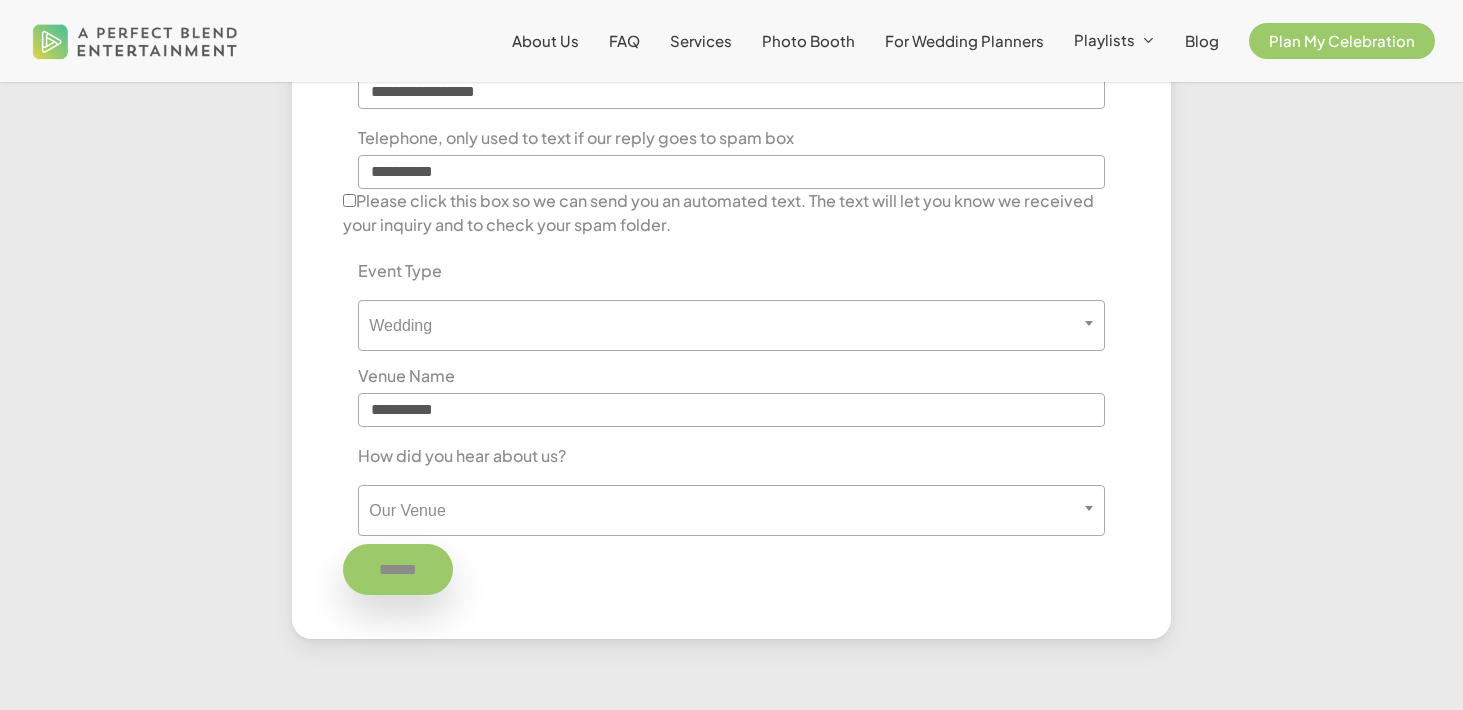 click on "******" at bounding box center (398, 569) 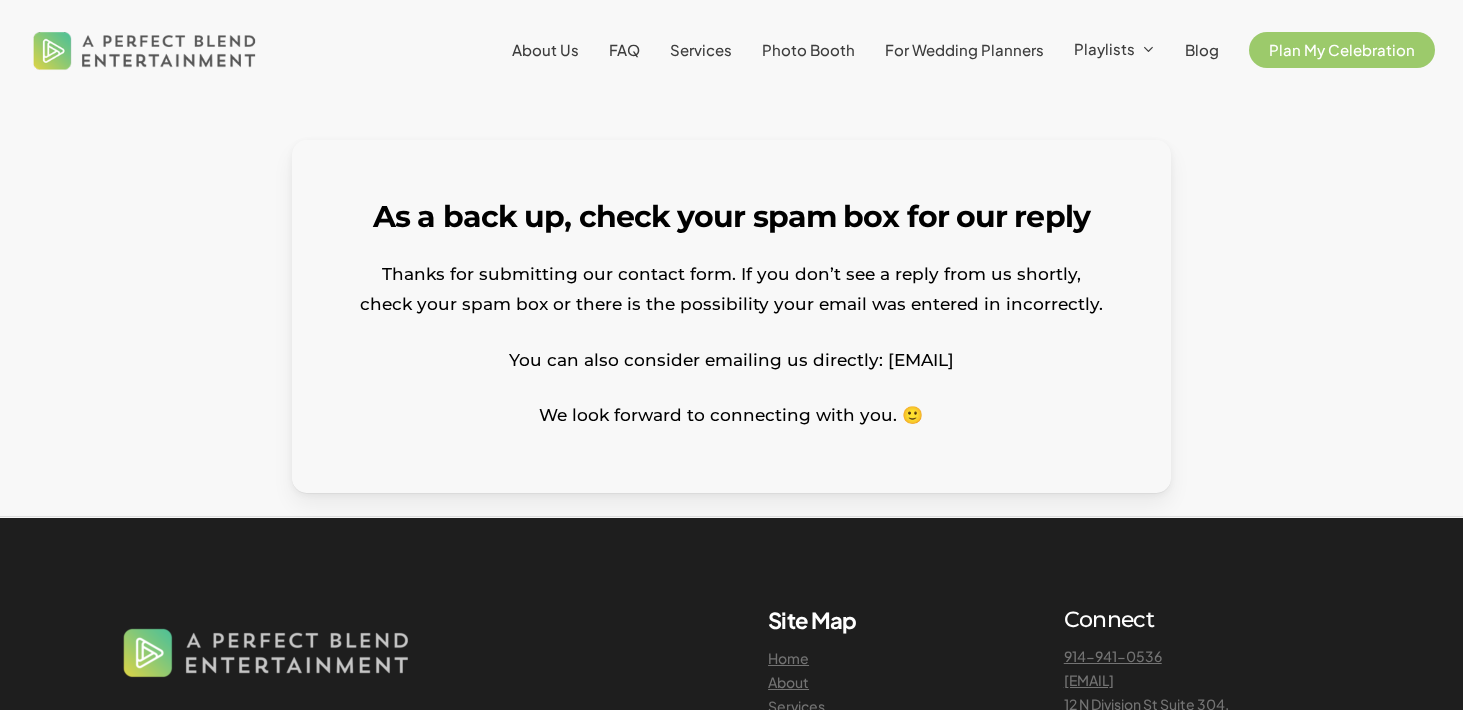 scroll, scrollTop: 0, scrollLeft: 0, axis: both 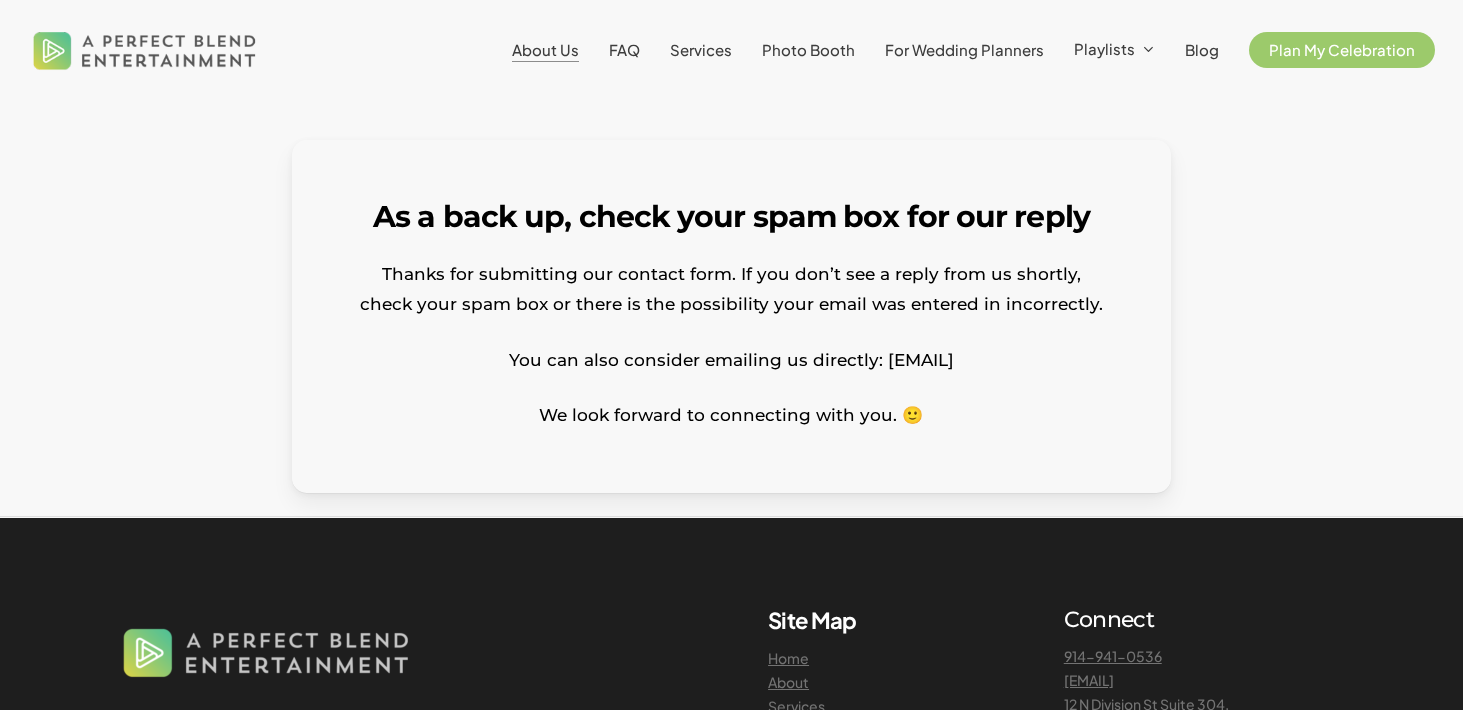 click on "About Us" at bounding box center [545, 49] 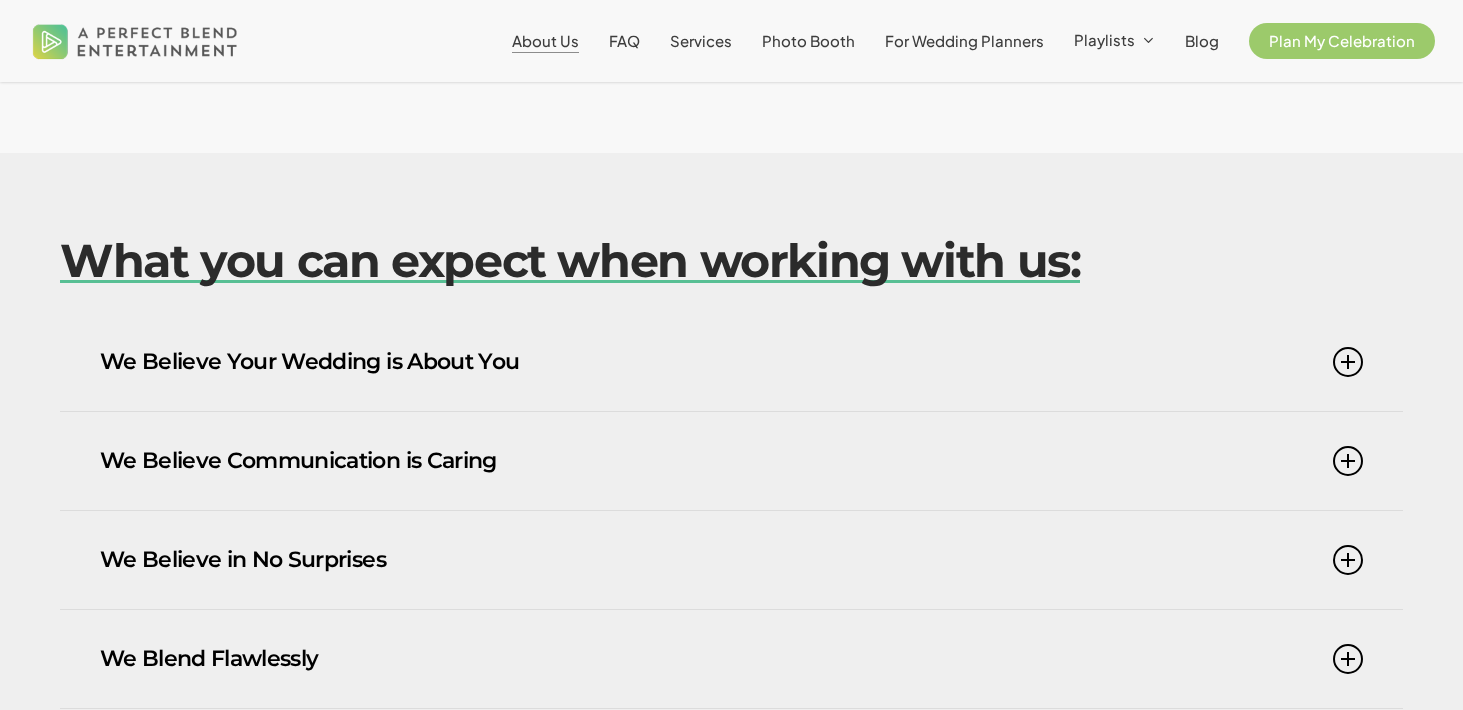 scroll, scrollTop: 1082, scrollLeft: 0, axis: vertical 